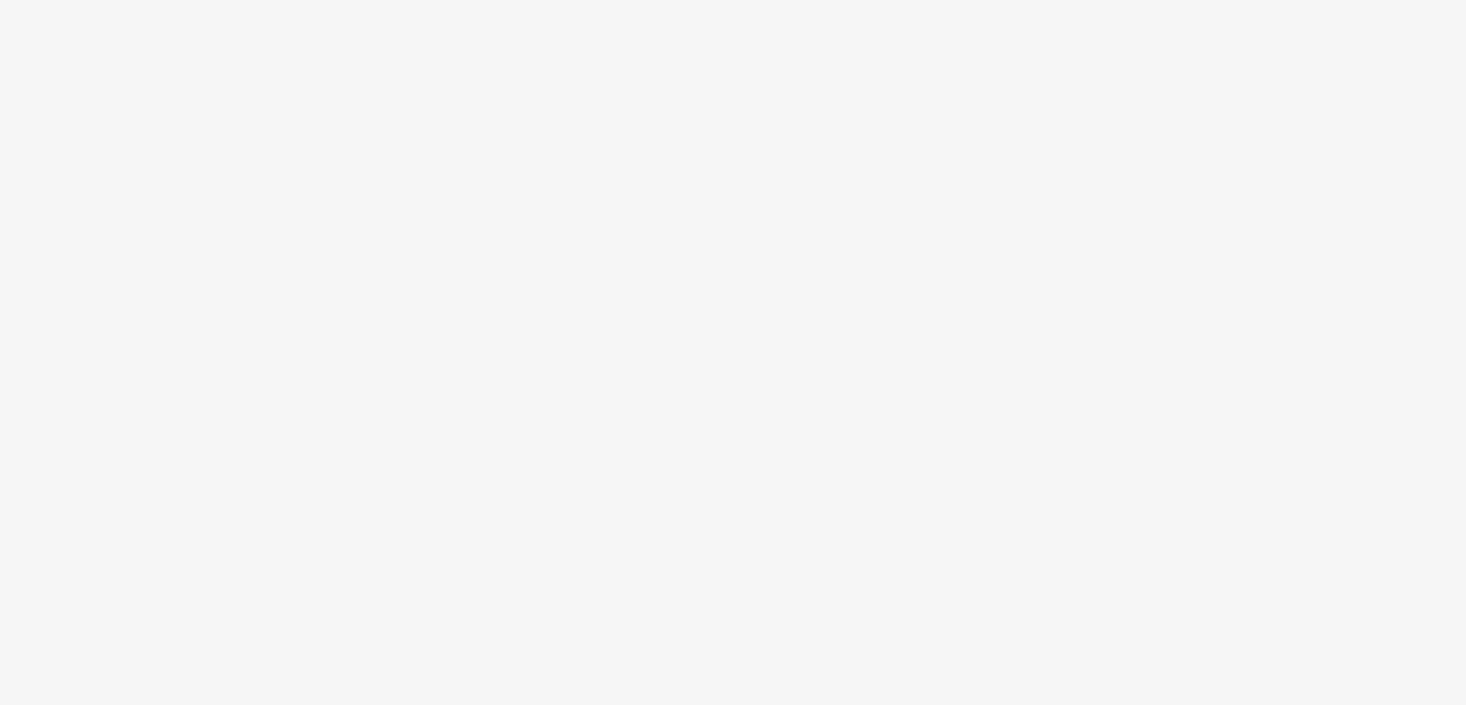 scroll, scrollTop: 0, scrollLeft: 0, axis: both 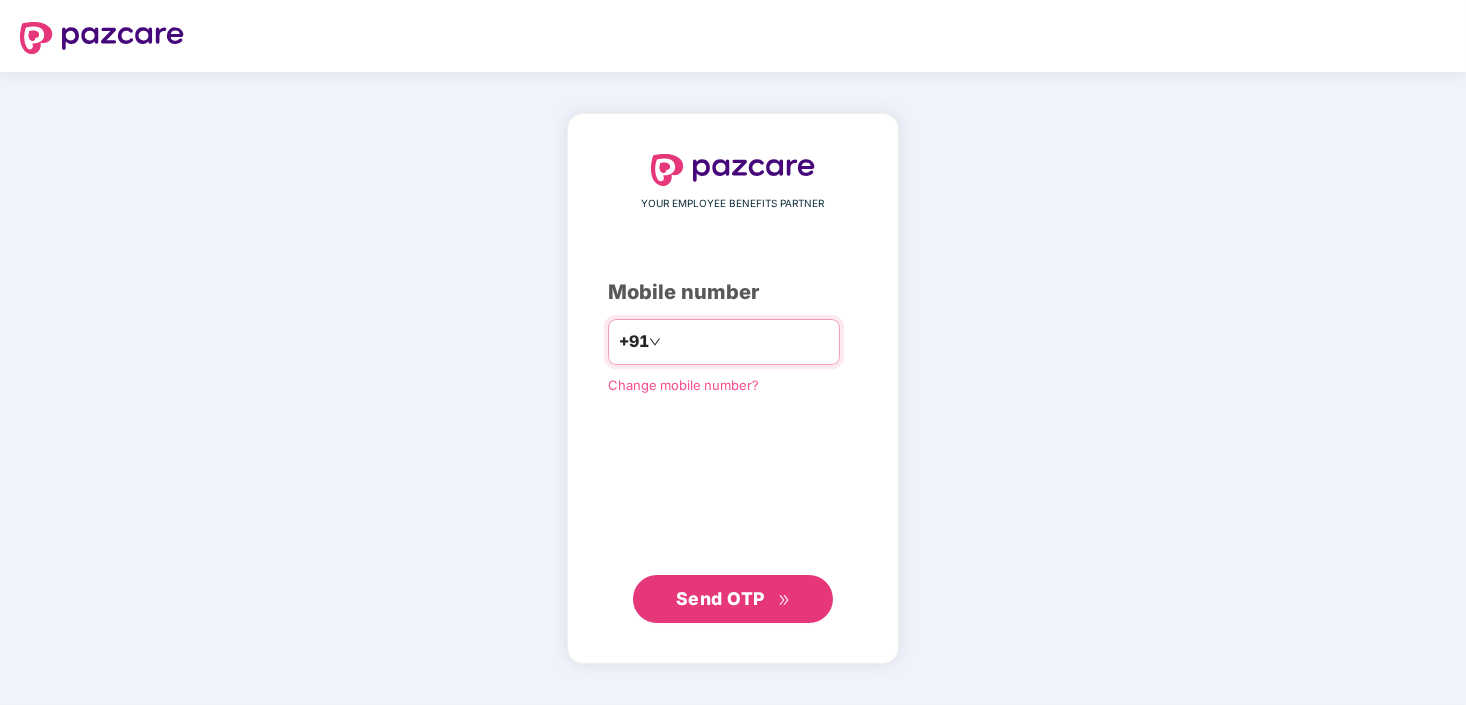 click at bounding box center (747, 342) 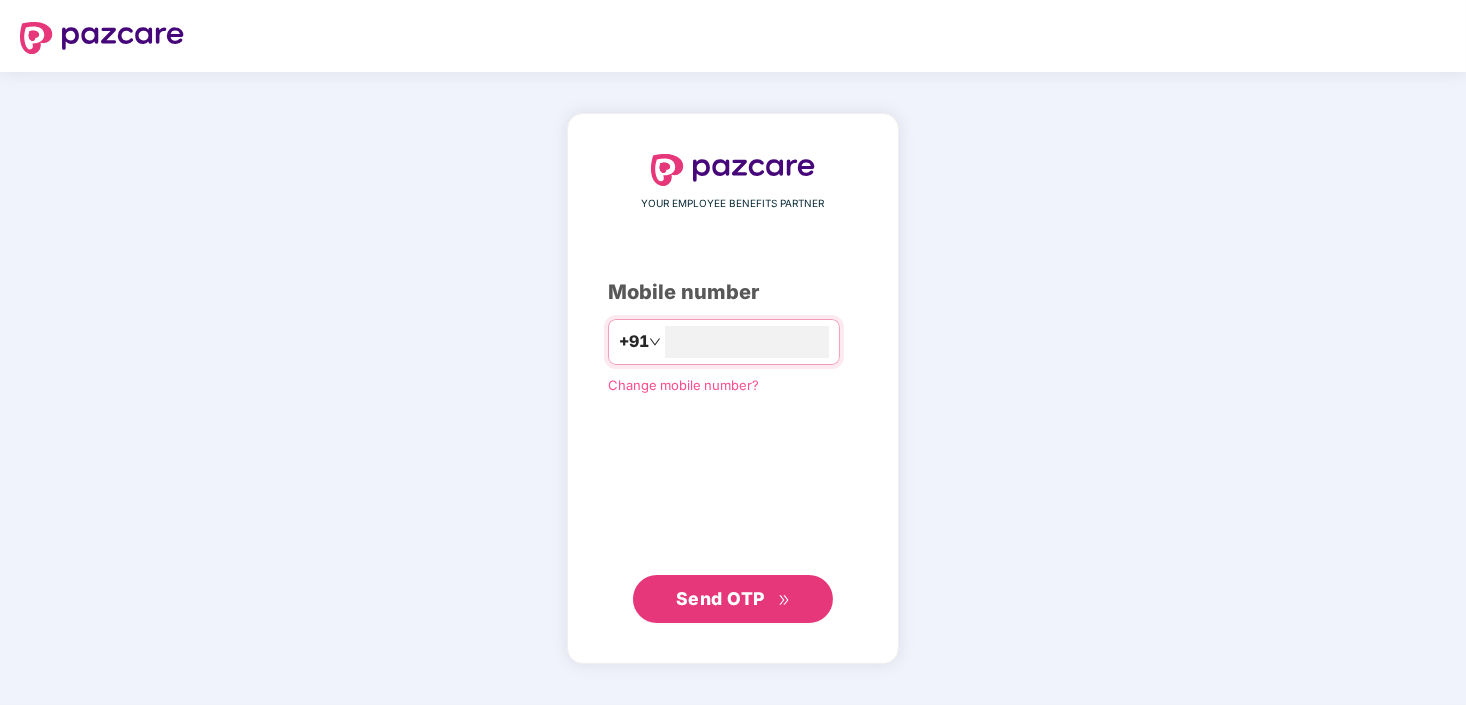 type on "**********" 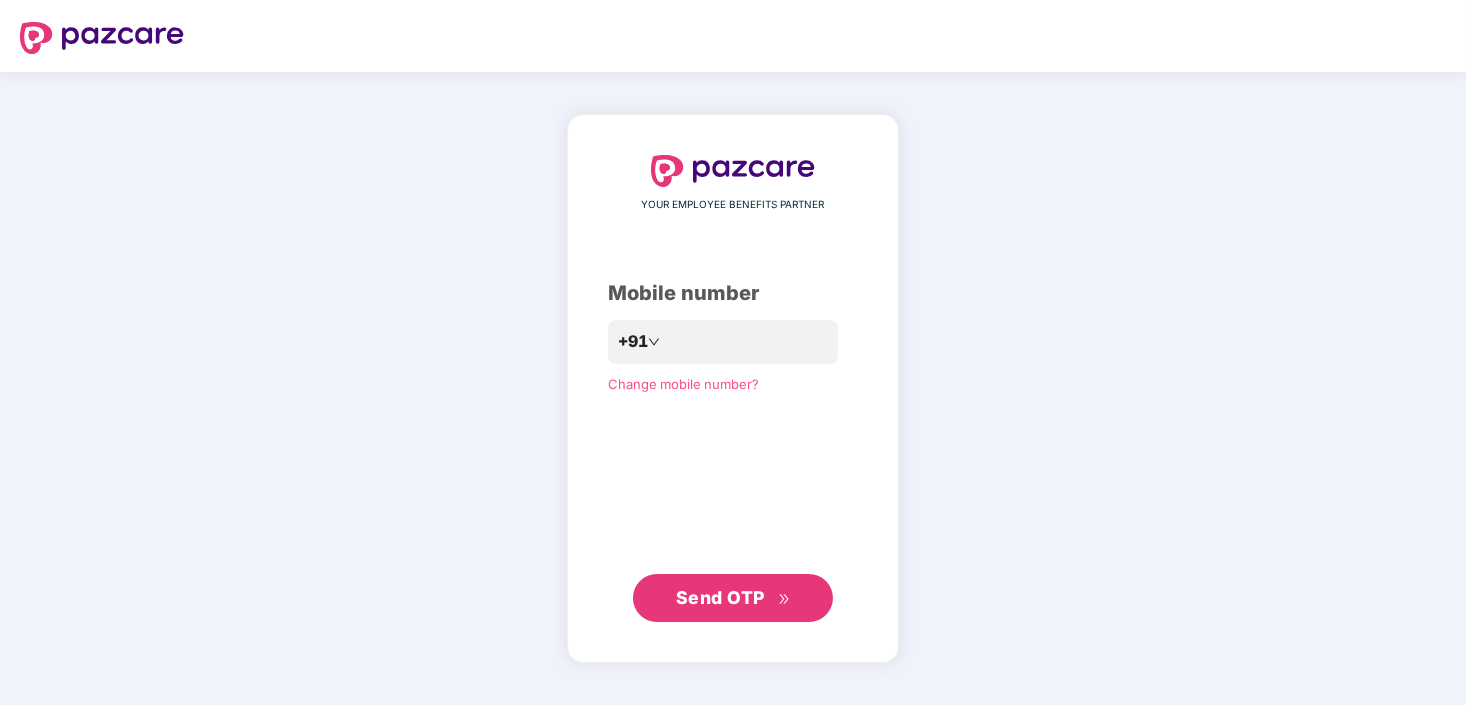 click on "Send OTP" at bounding box center [720, 597] 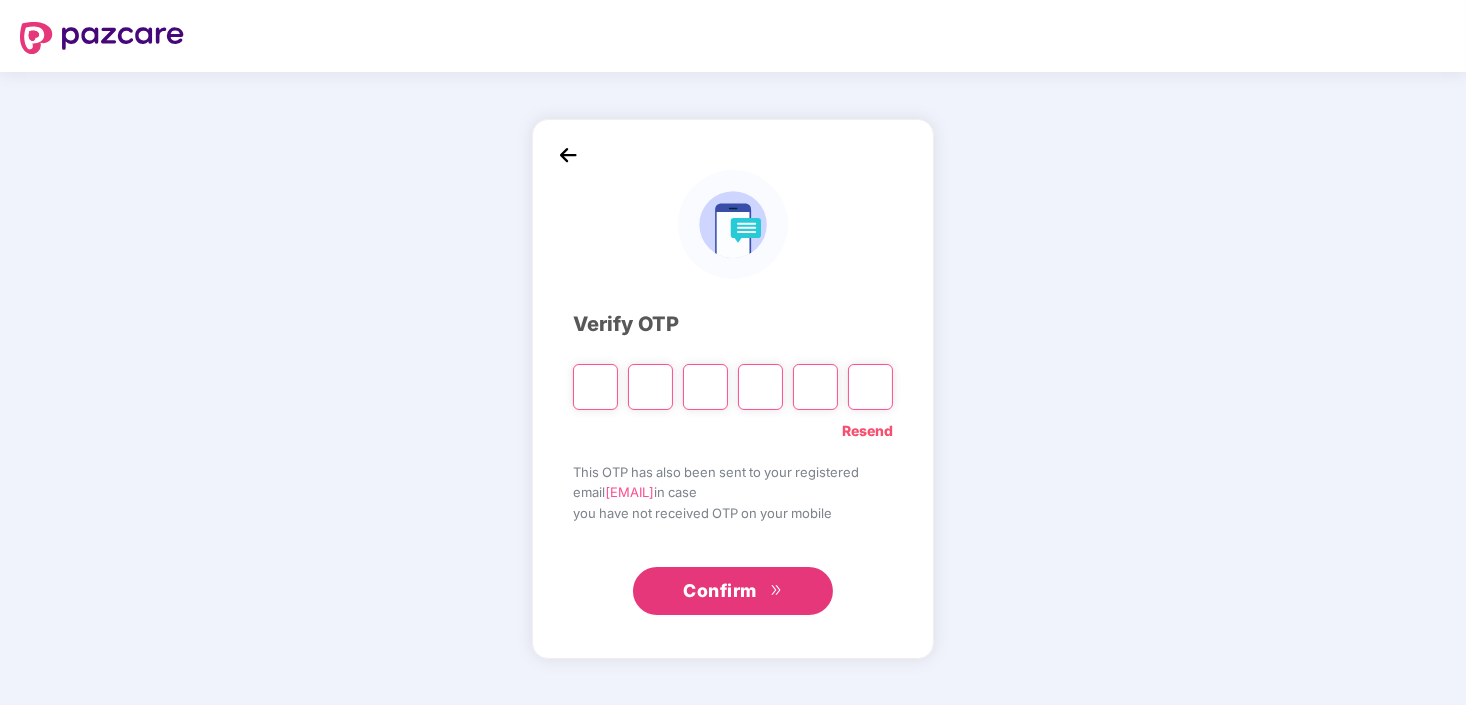 type on "*" 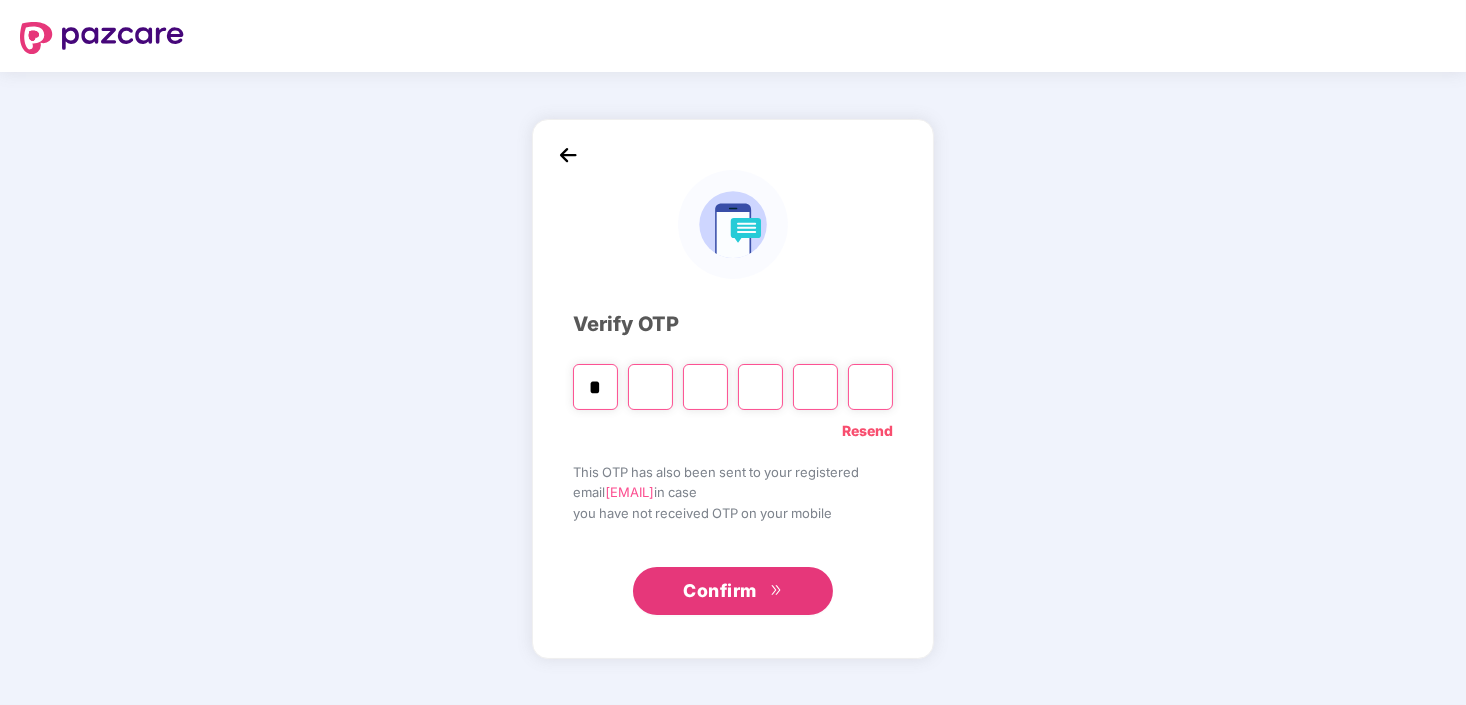 type on "*" 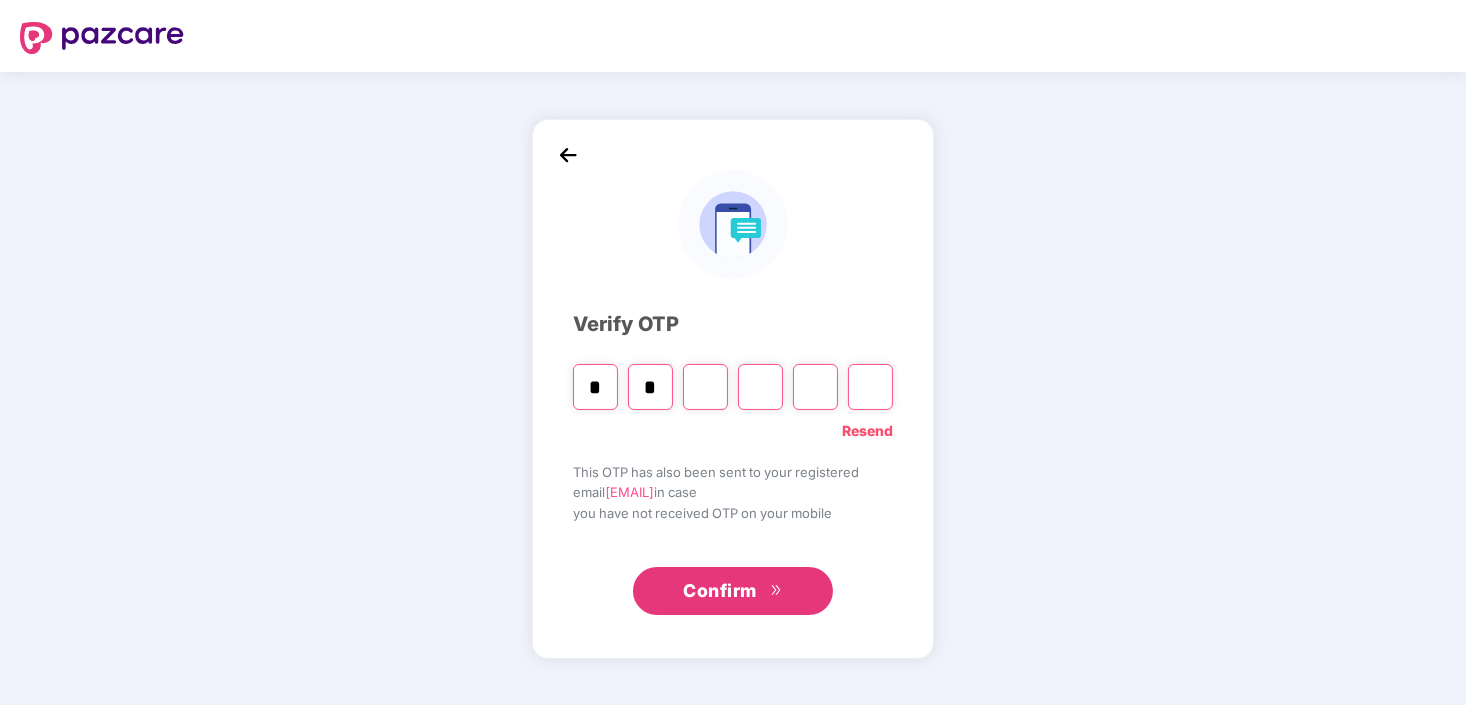 type on "*" 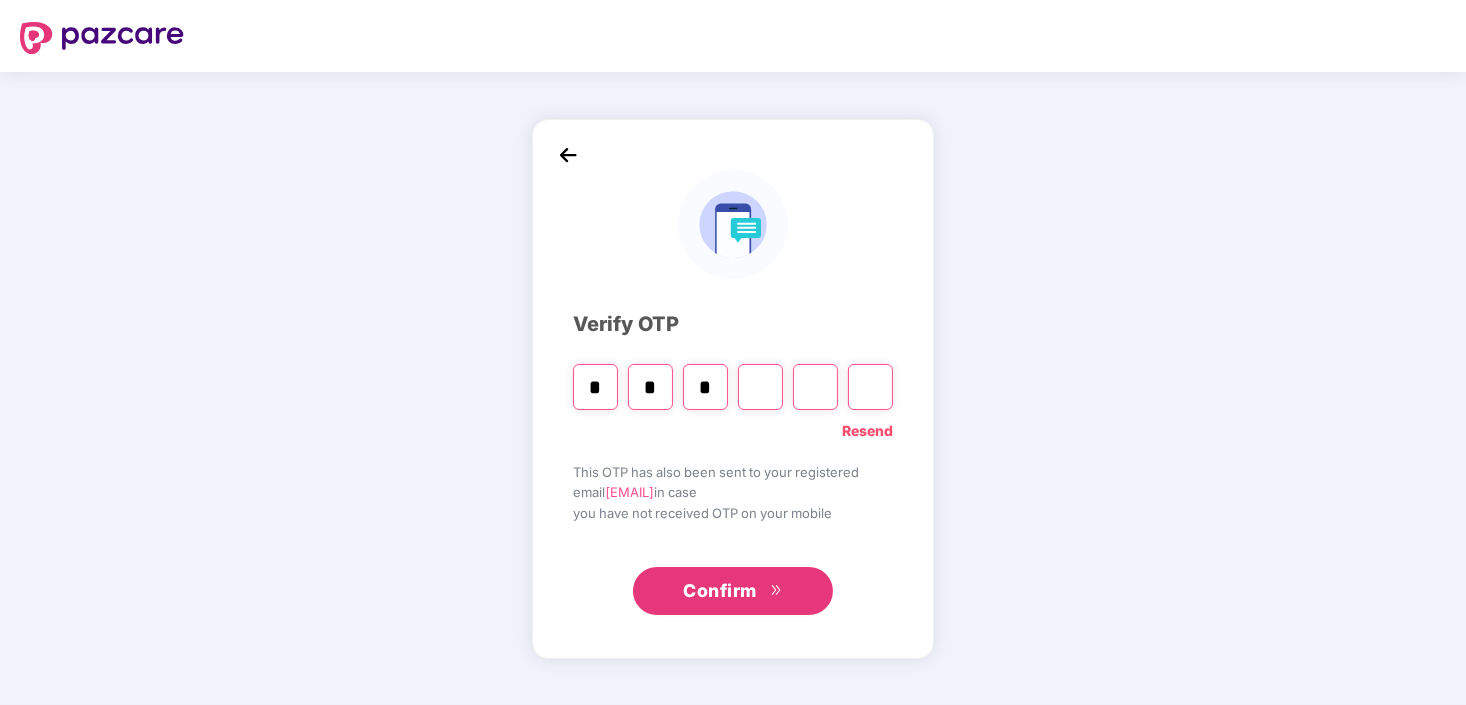 type on "*" 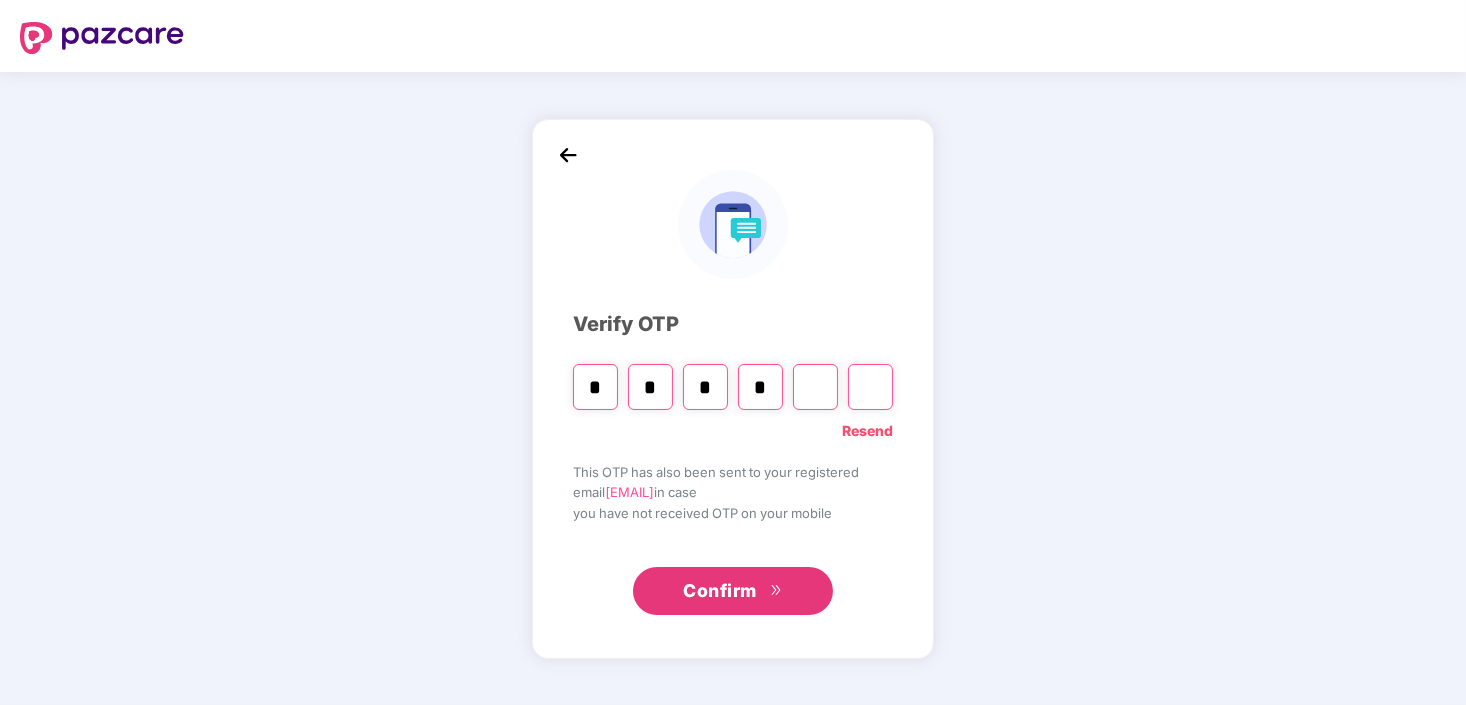 type on "*" 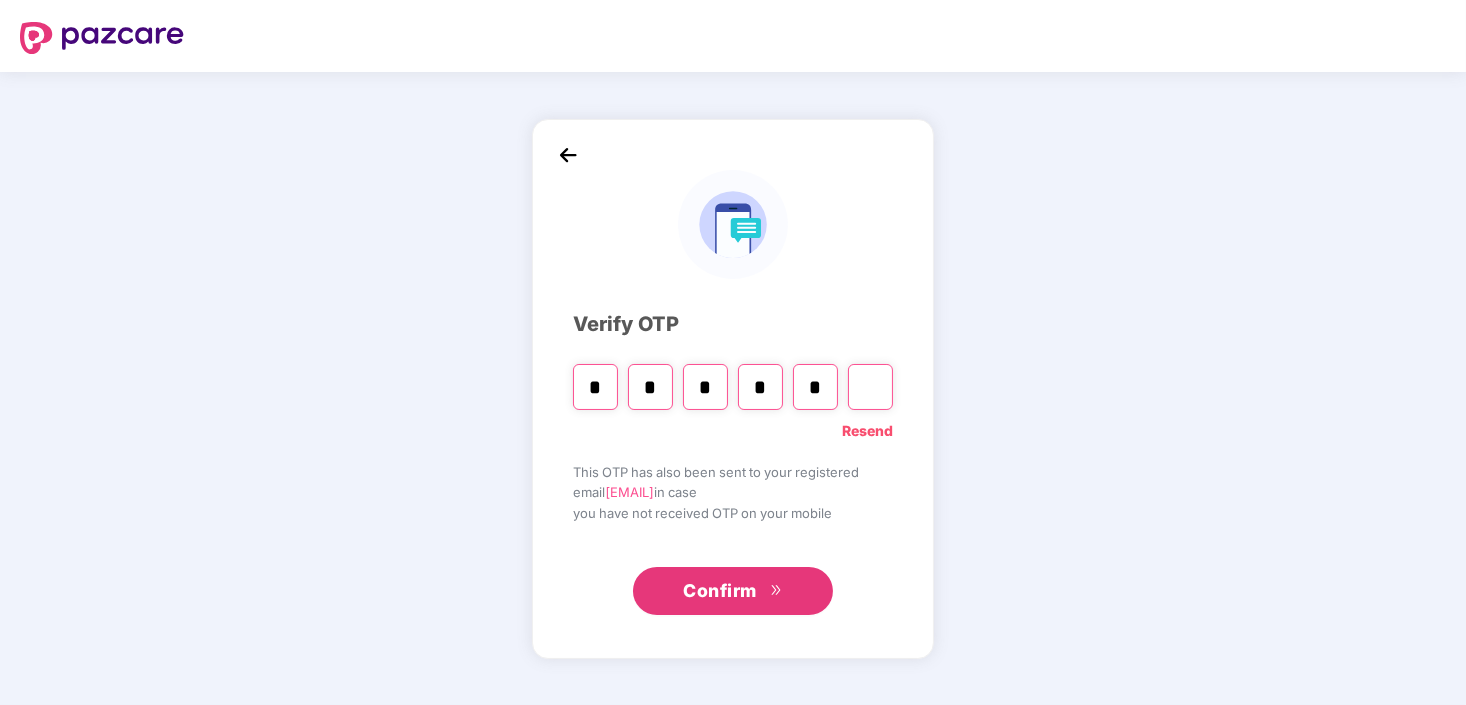 type on "*" 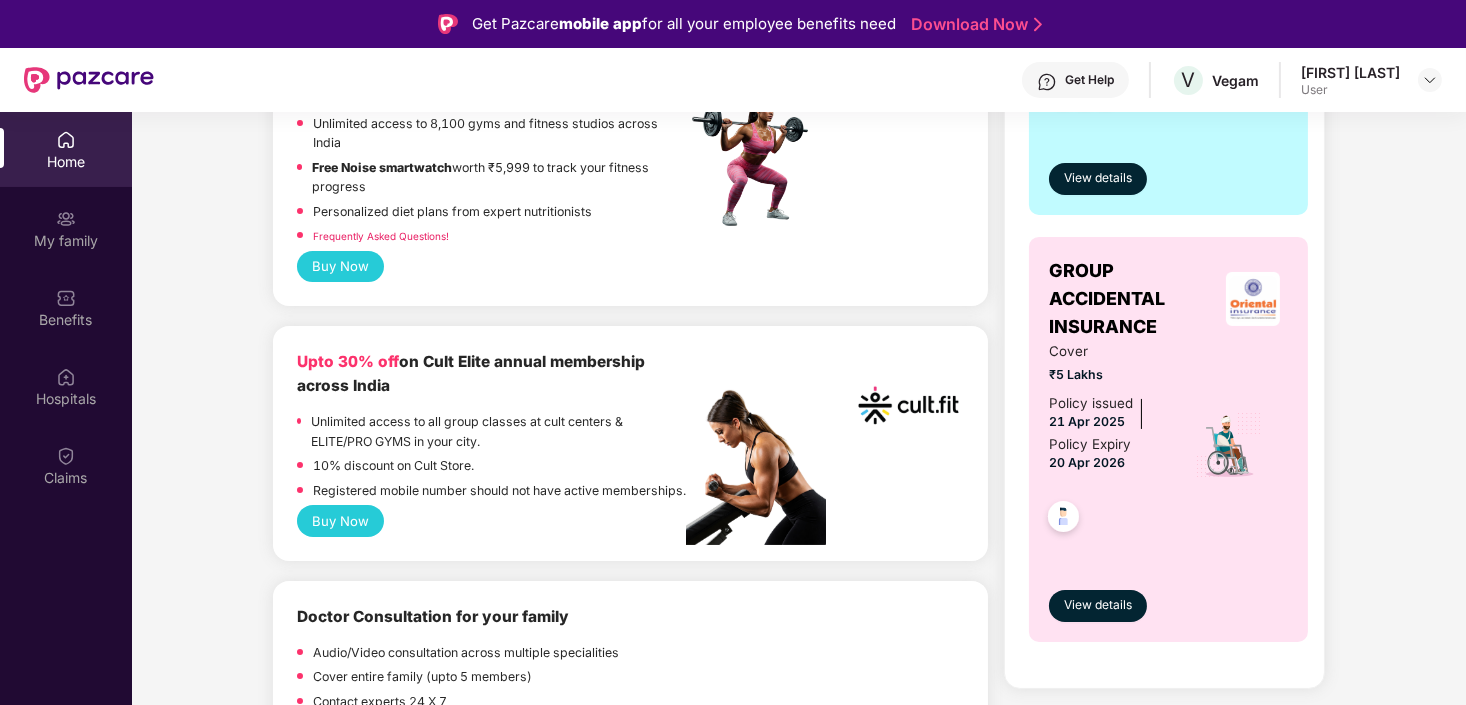 scroll, scrollTop: 999, scrollLeft: 0, axis: vertical 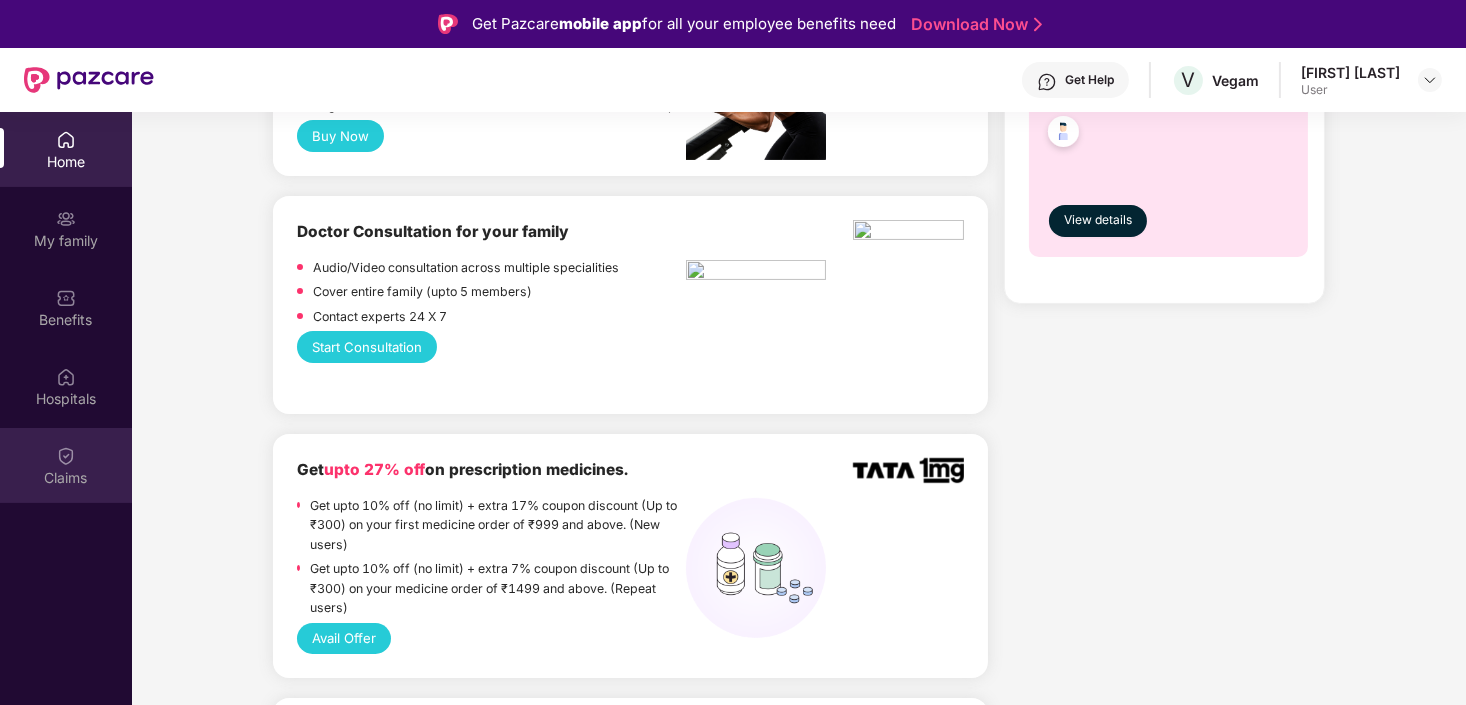 click on "Claims" at bounding box center (66, 465) 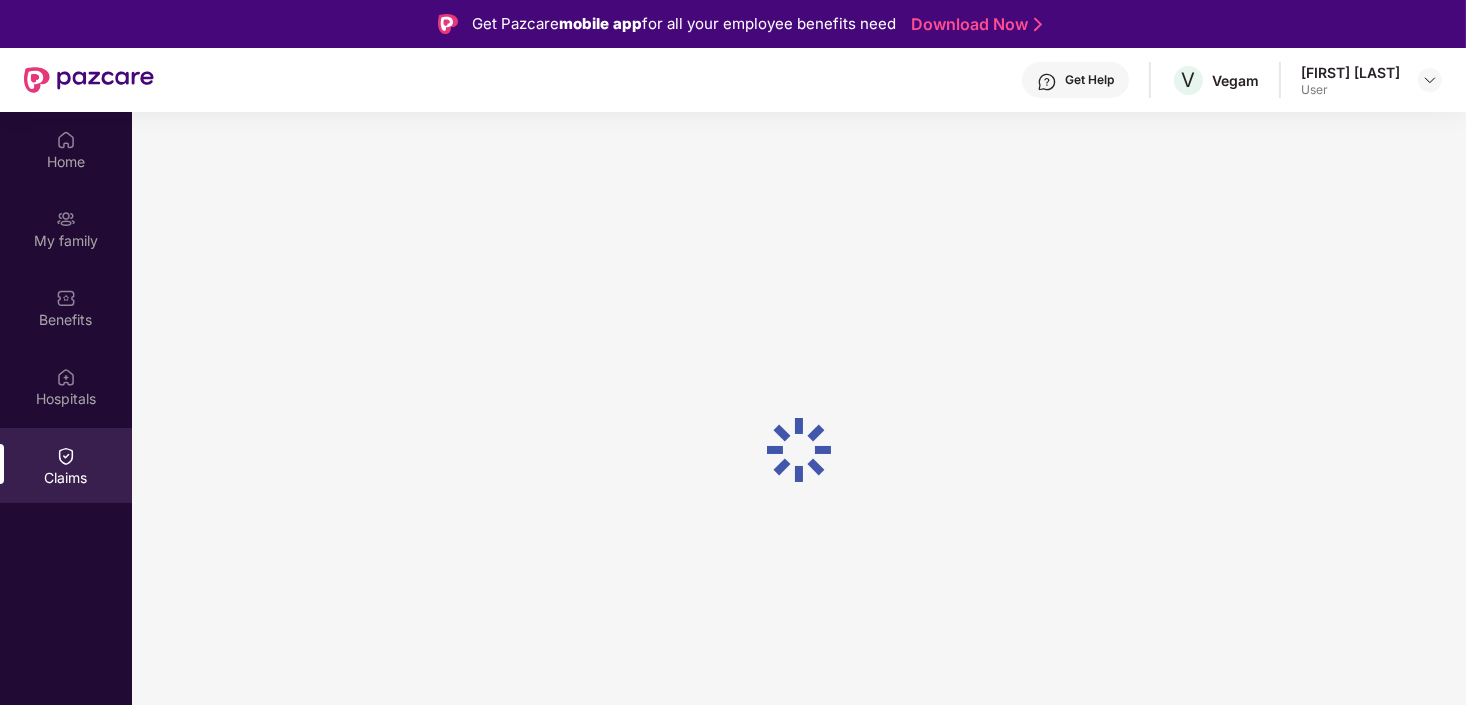 scroll, scrollTop: 0, scrollLeft: 0, axis: both 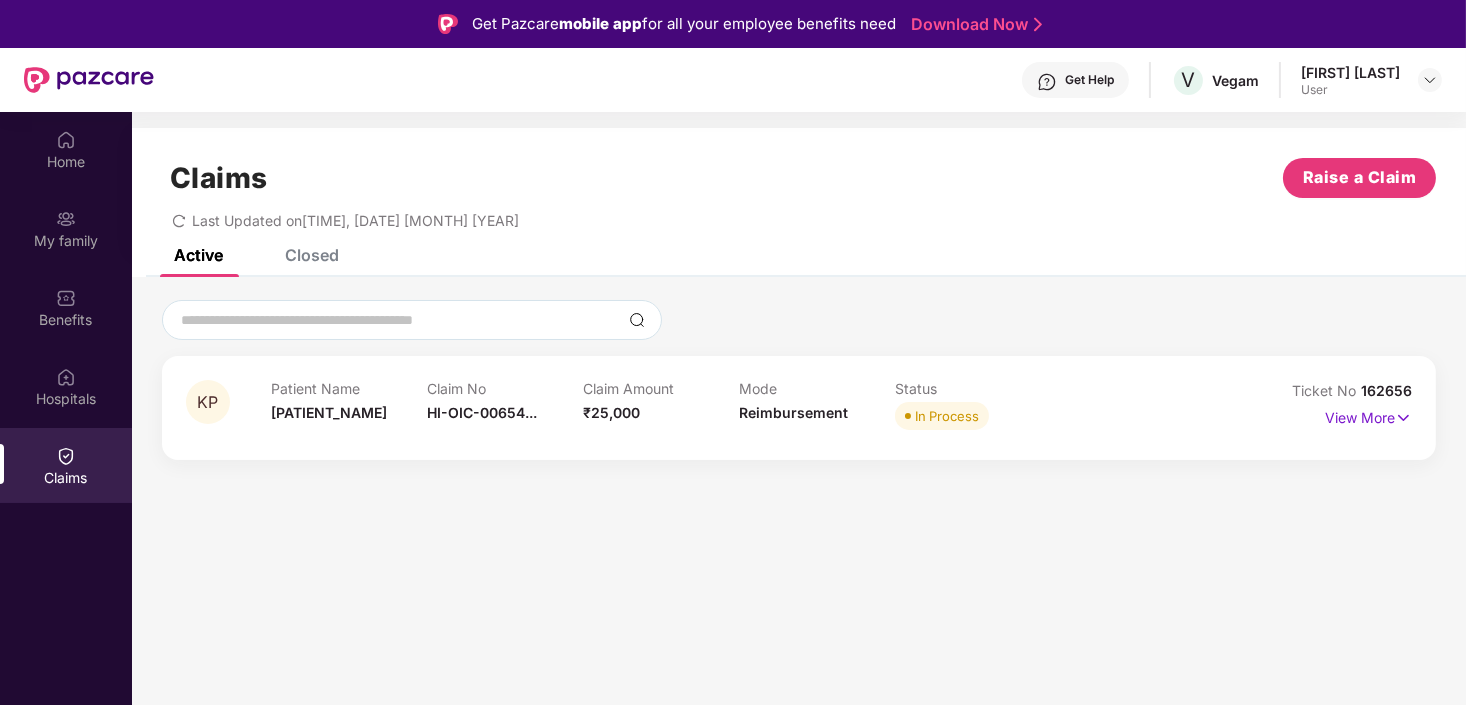 click on "Patient Name [PATIENT_NAME] Claim No [CLAIM_ID] Claim Amount ₹[AMOUNT] Mode Reimbursement Status In Process" at bounding box center [739, 407] 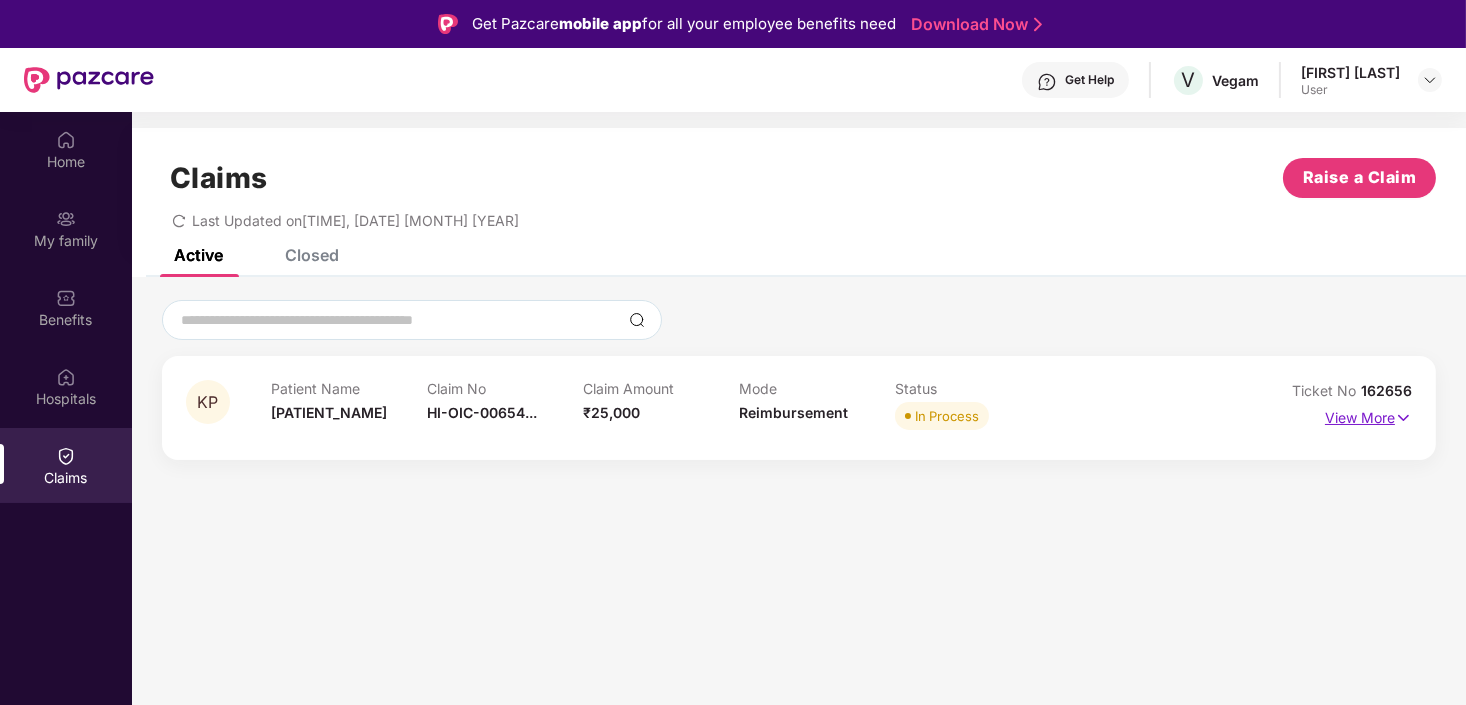 click on "View More" at bounding box center [1368, 415] 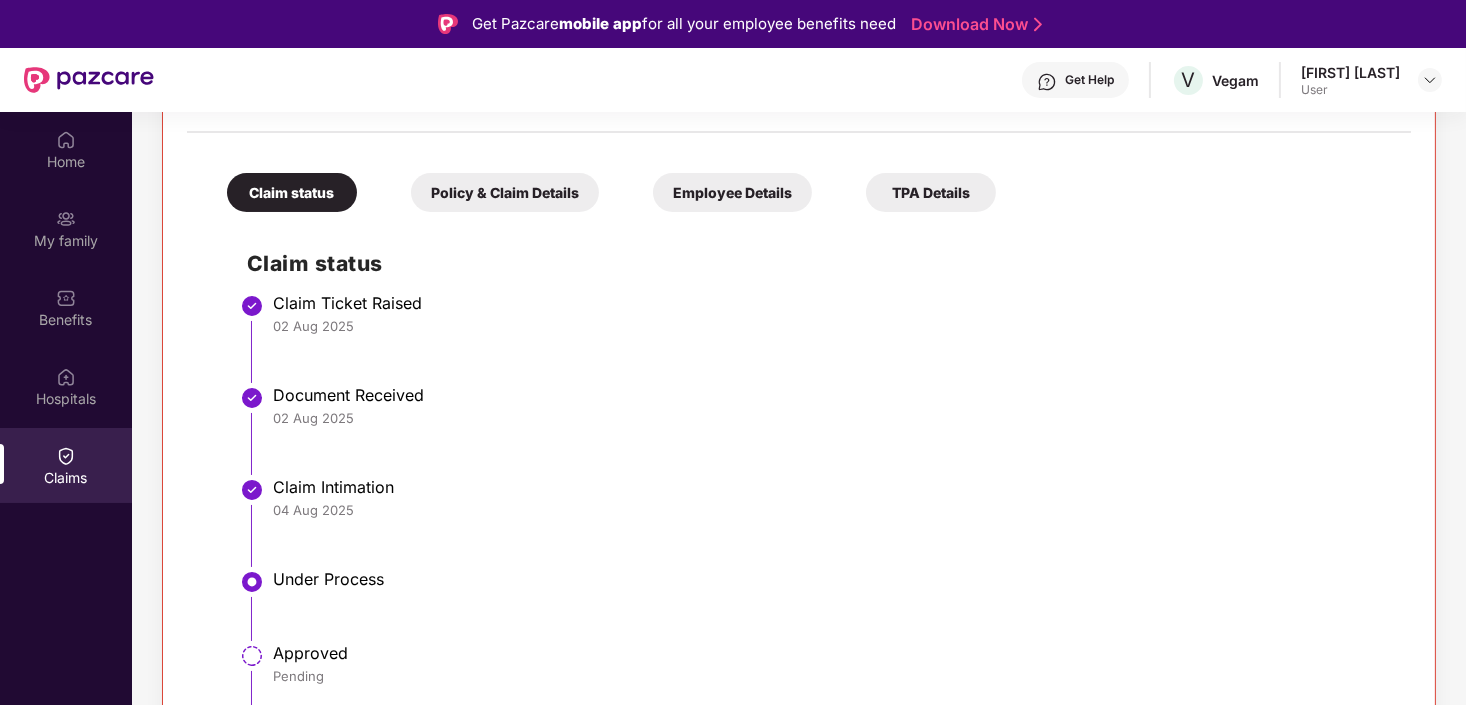 scroll, scrollTop: 417, scrollLeft: 0, axis: vertical 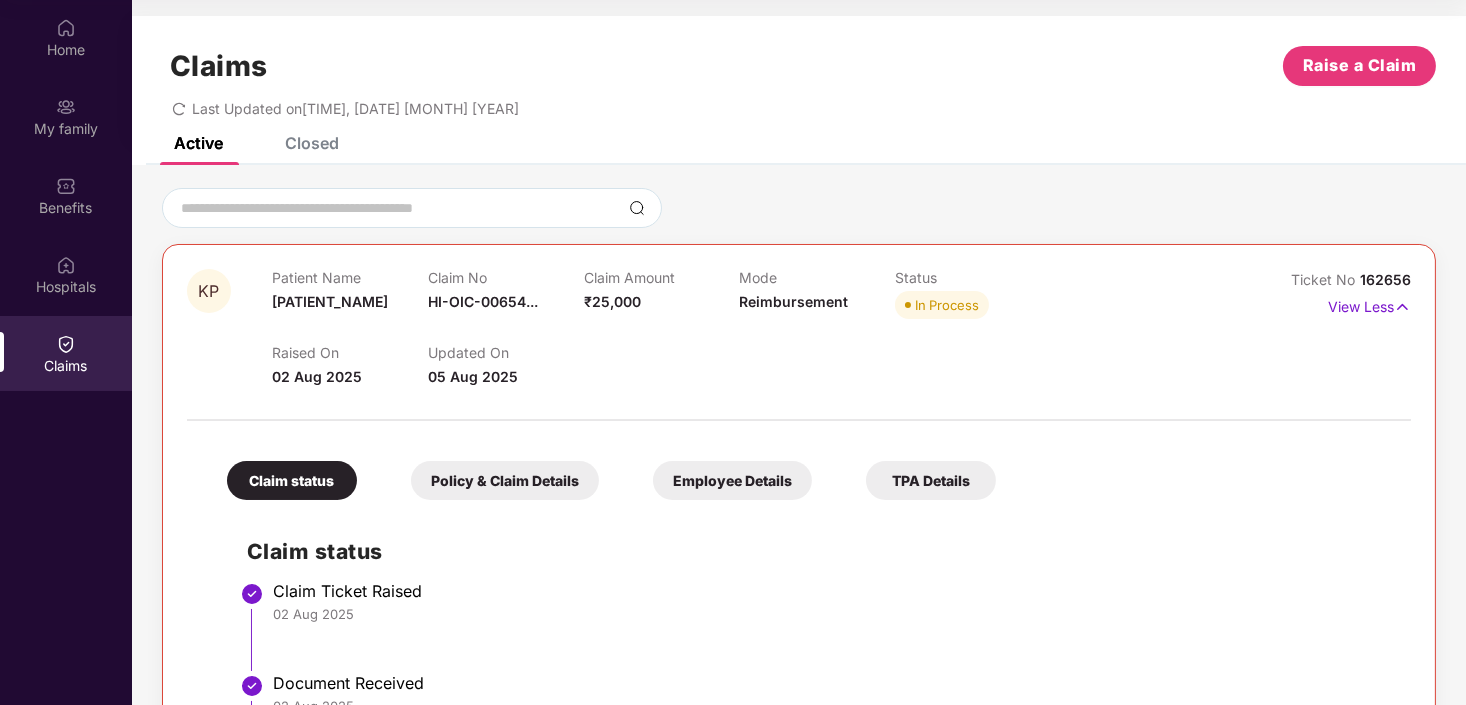 click on "Policy & Claim Details" at bounding box center [505, 480] 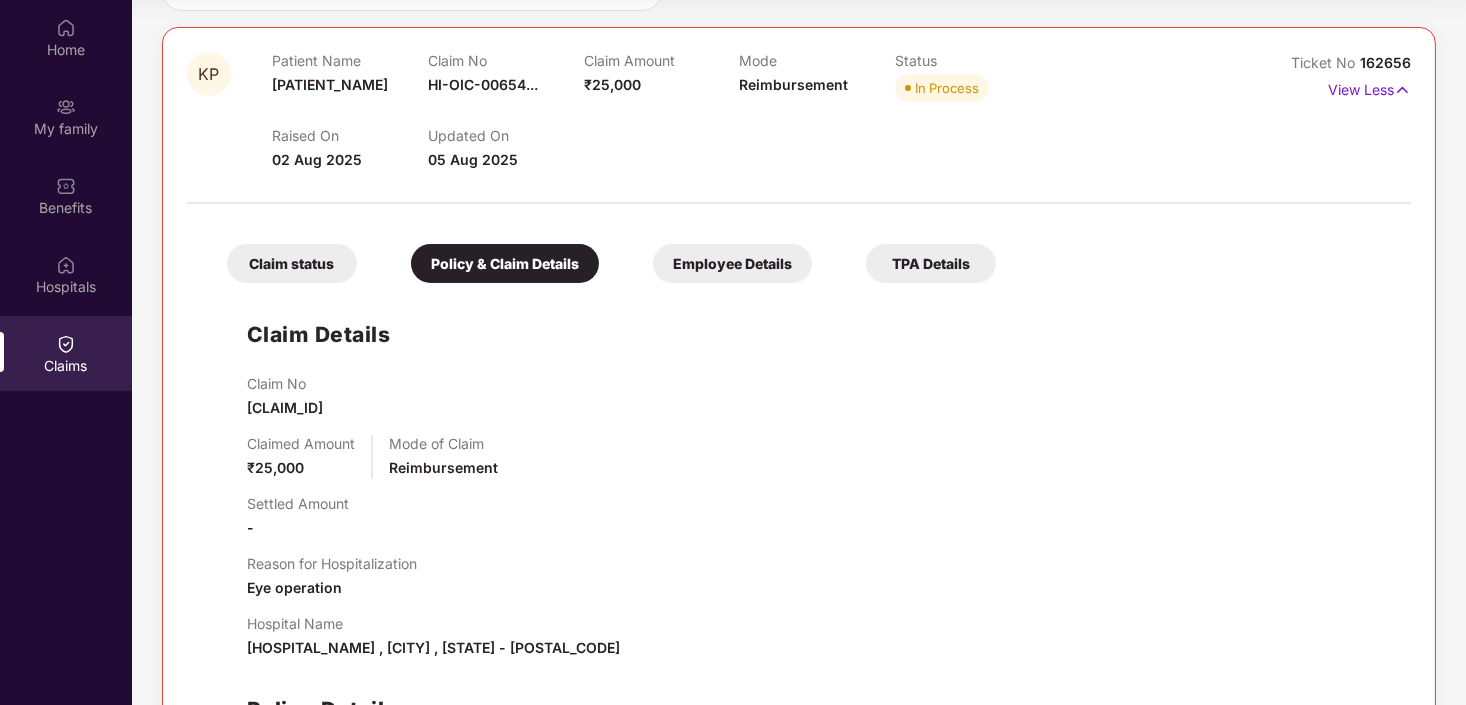 scroll, scrollTop: 99, scrollLeft: 0, axis: vertical 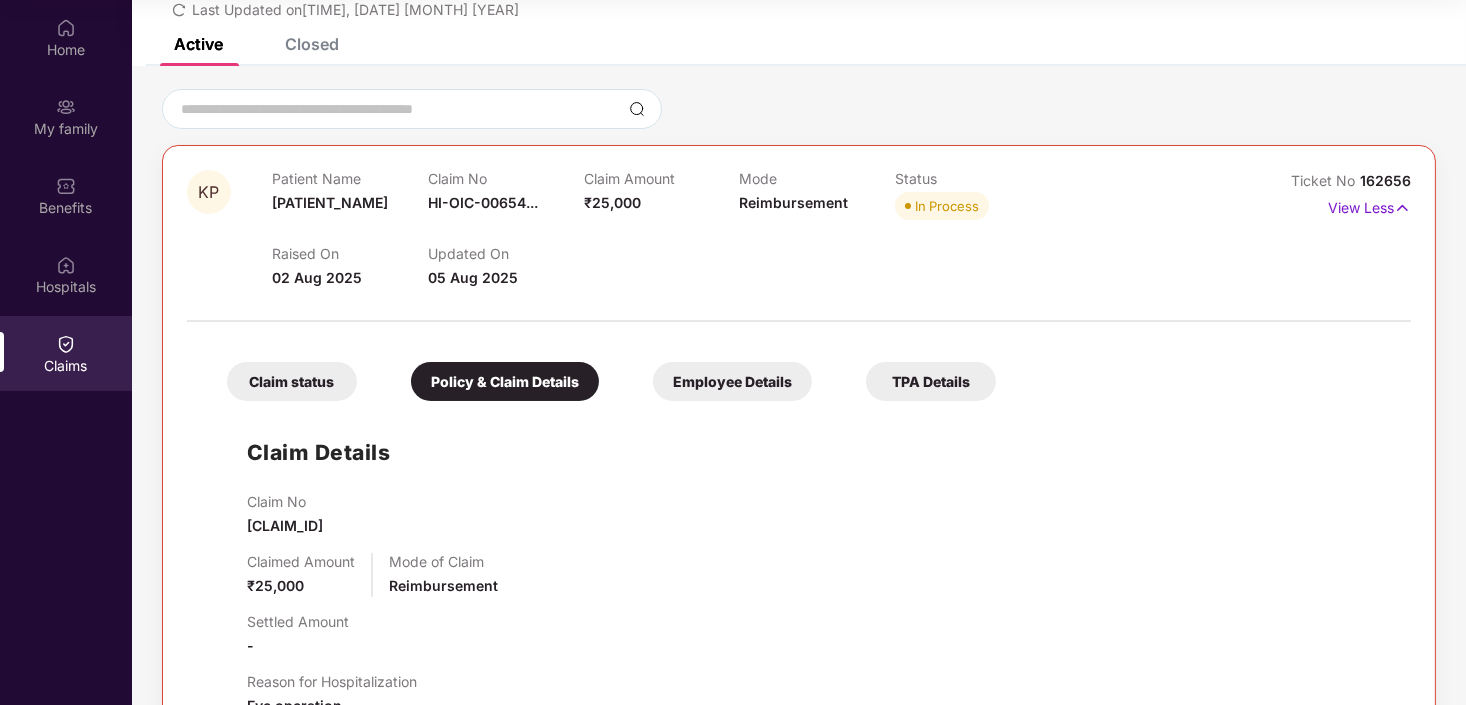 click on "Employee Details" at bounding box center (732, 381) 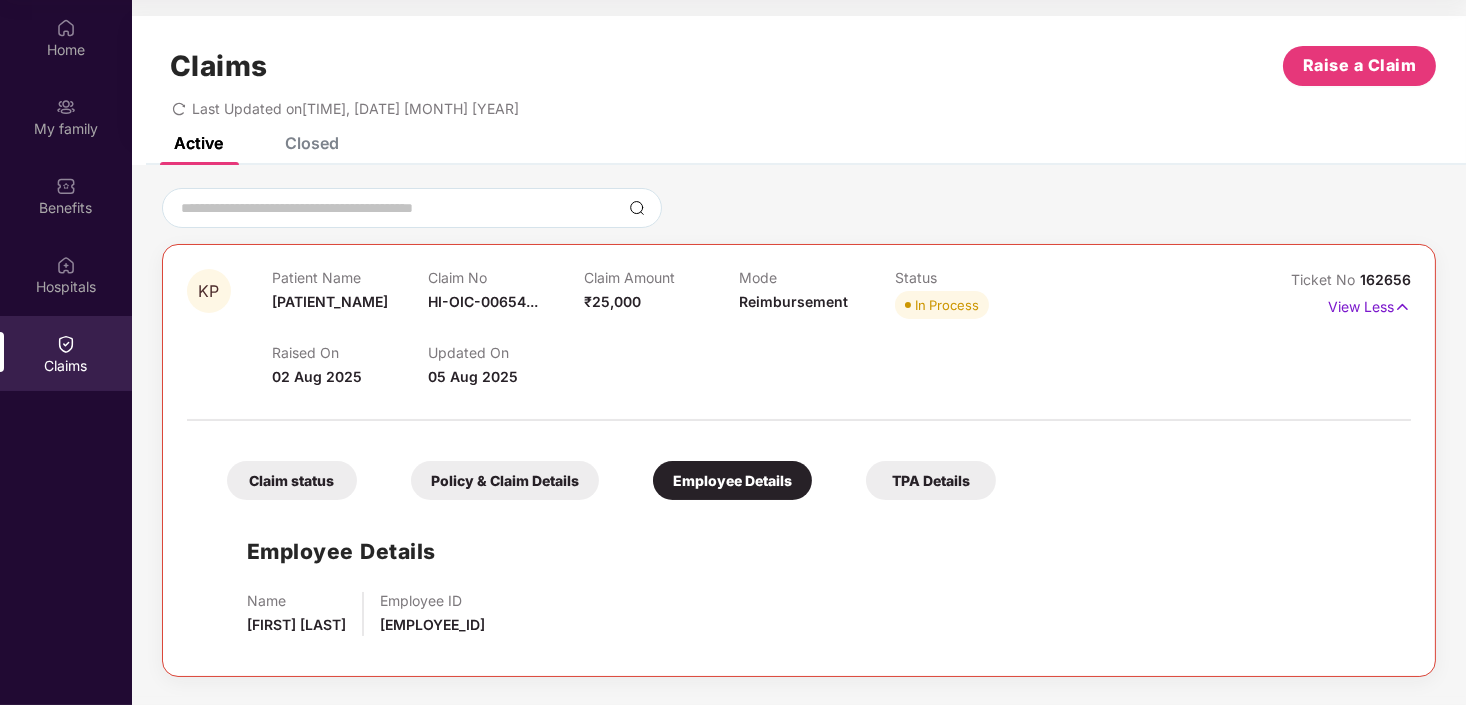 click on "TPA Details" at bounding box center (931, 480) 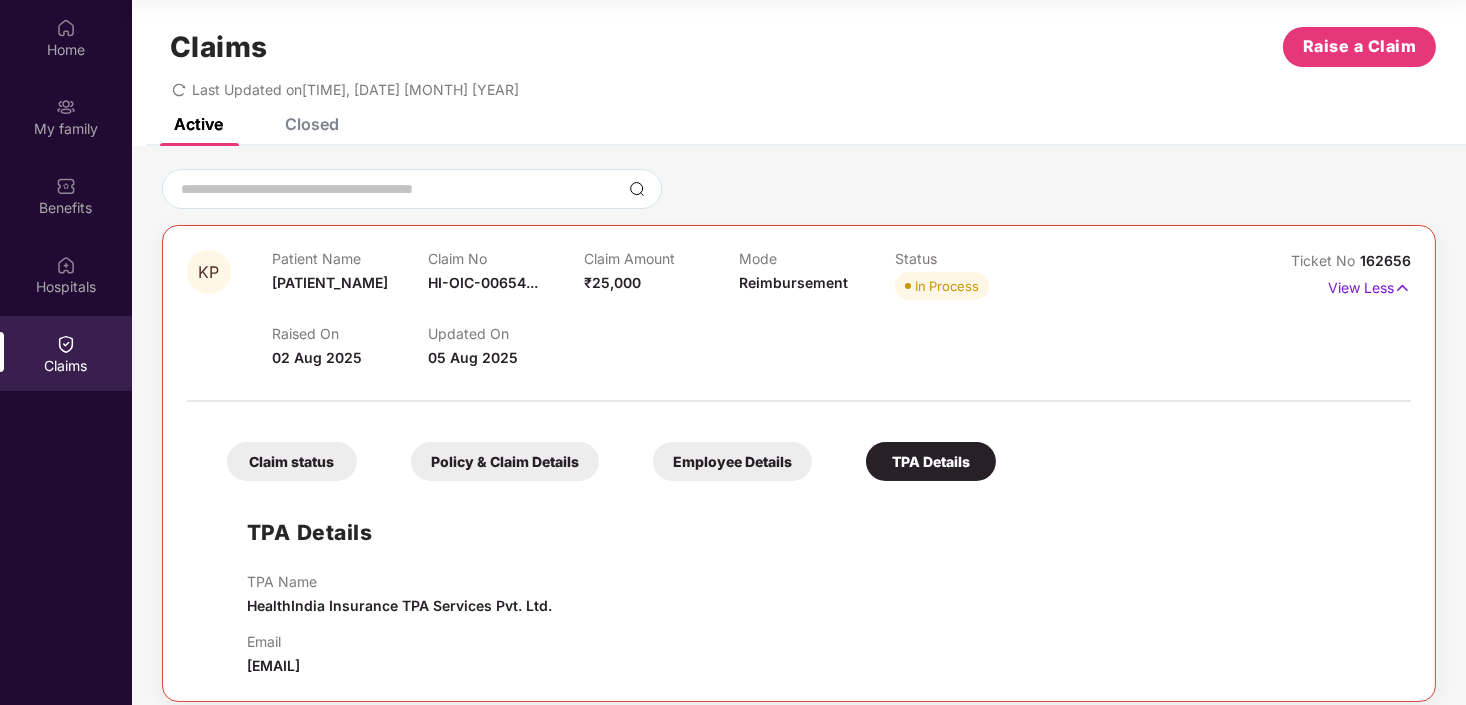 scroll, scrollTop: 35, scrollLeft: 0, axis: vertical 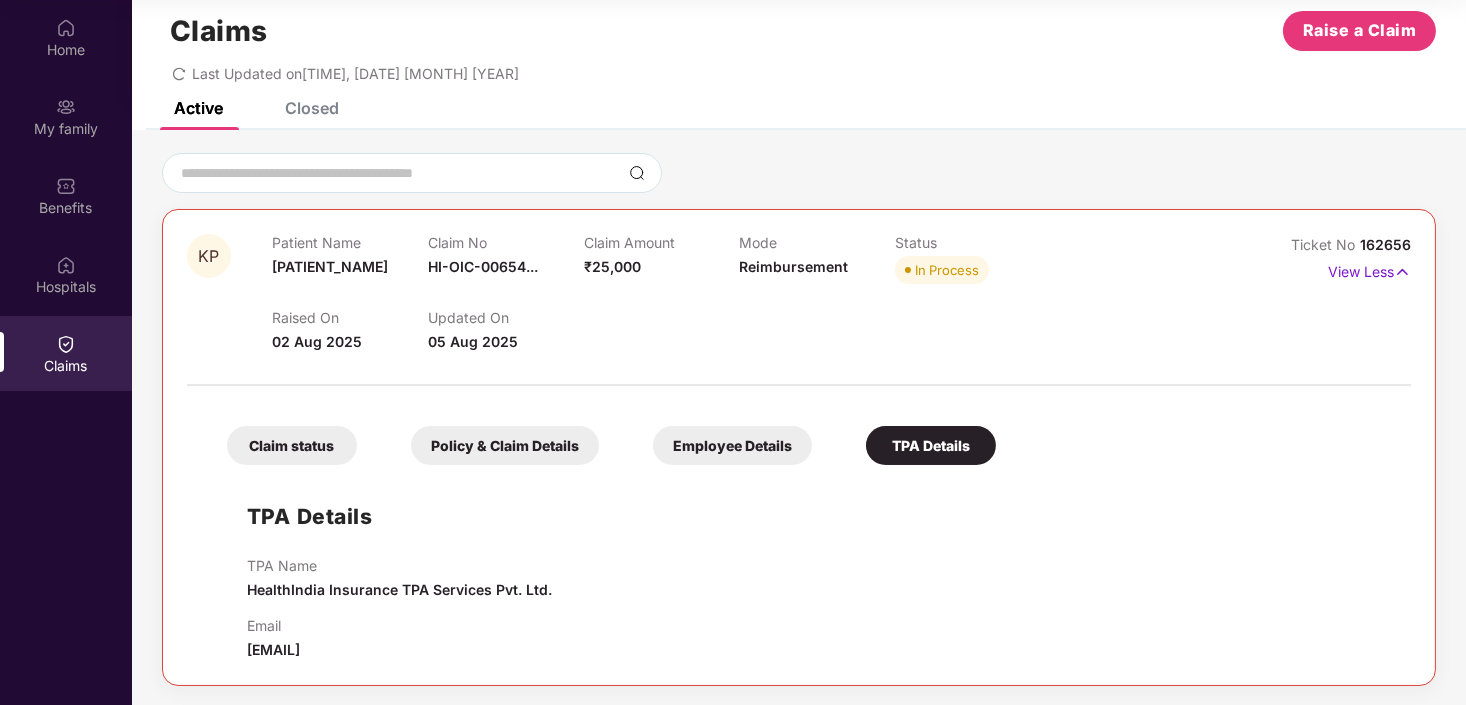 click on "Claim status" at bounding box center (292, 445) 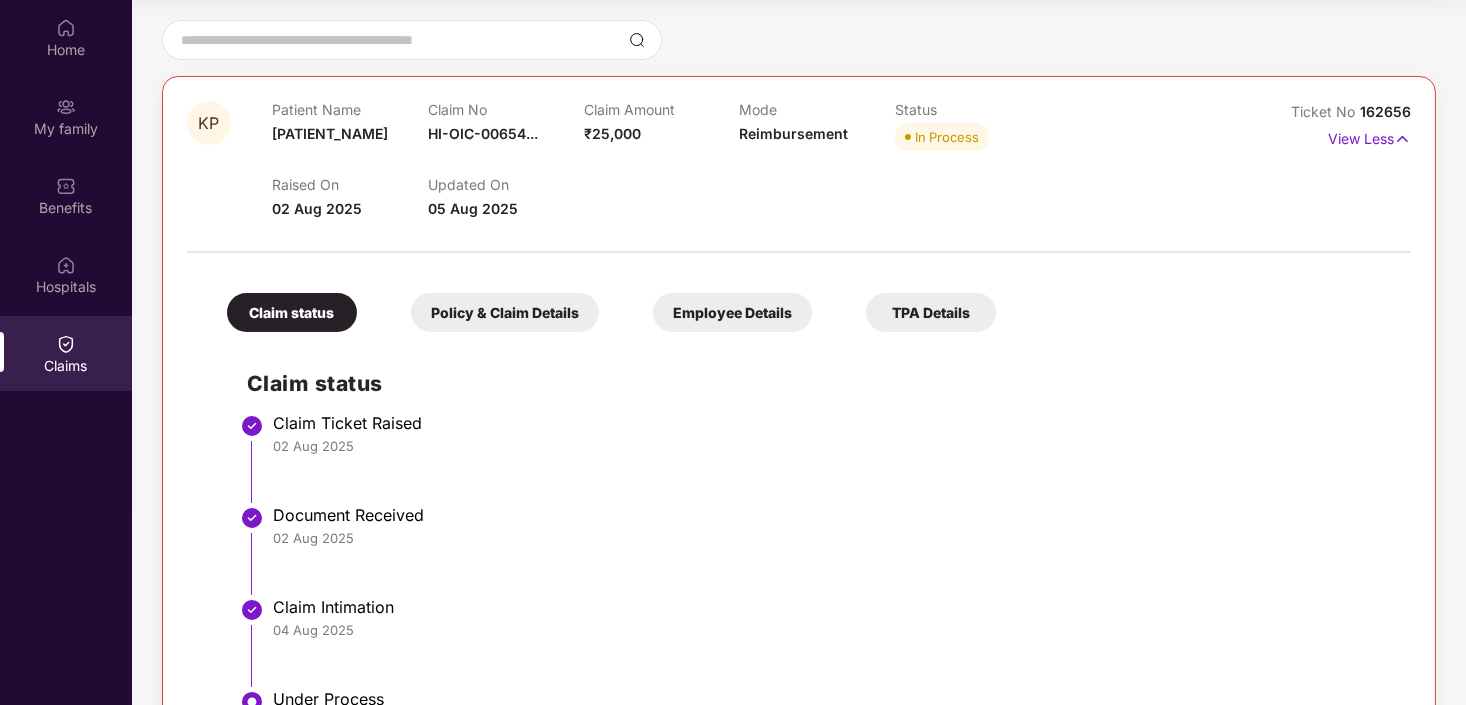 scroll, scrollTop: 335, scrollLeft: 0, axis: vertical 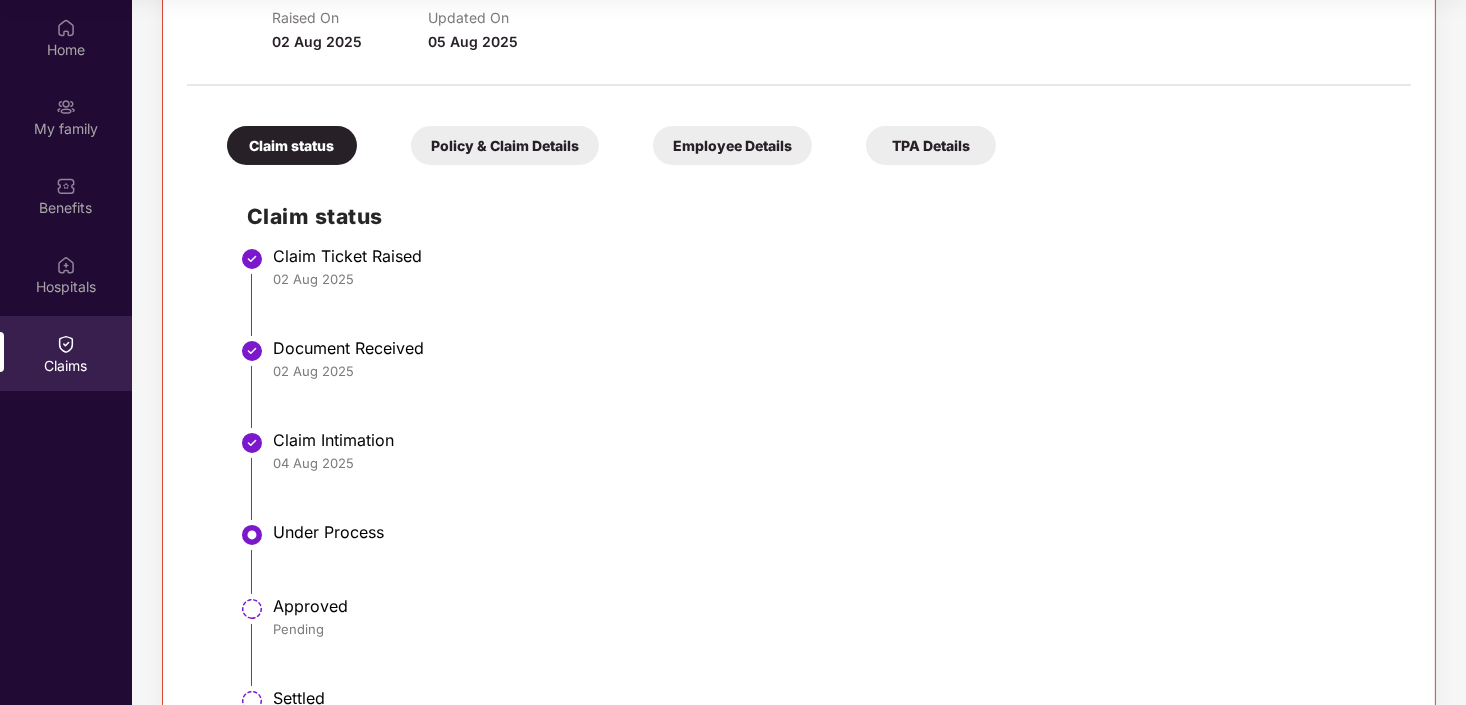 click on "Document Received" at bounding box center [832, 348] 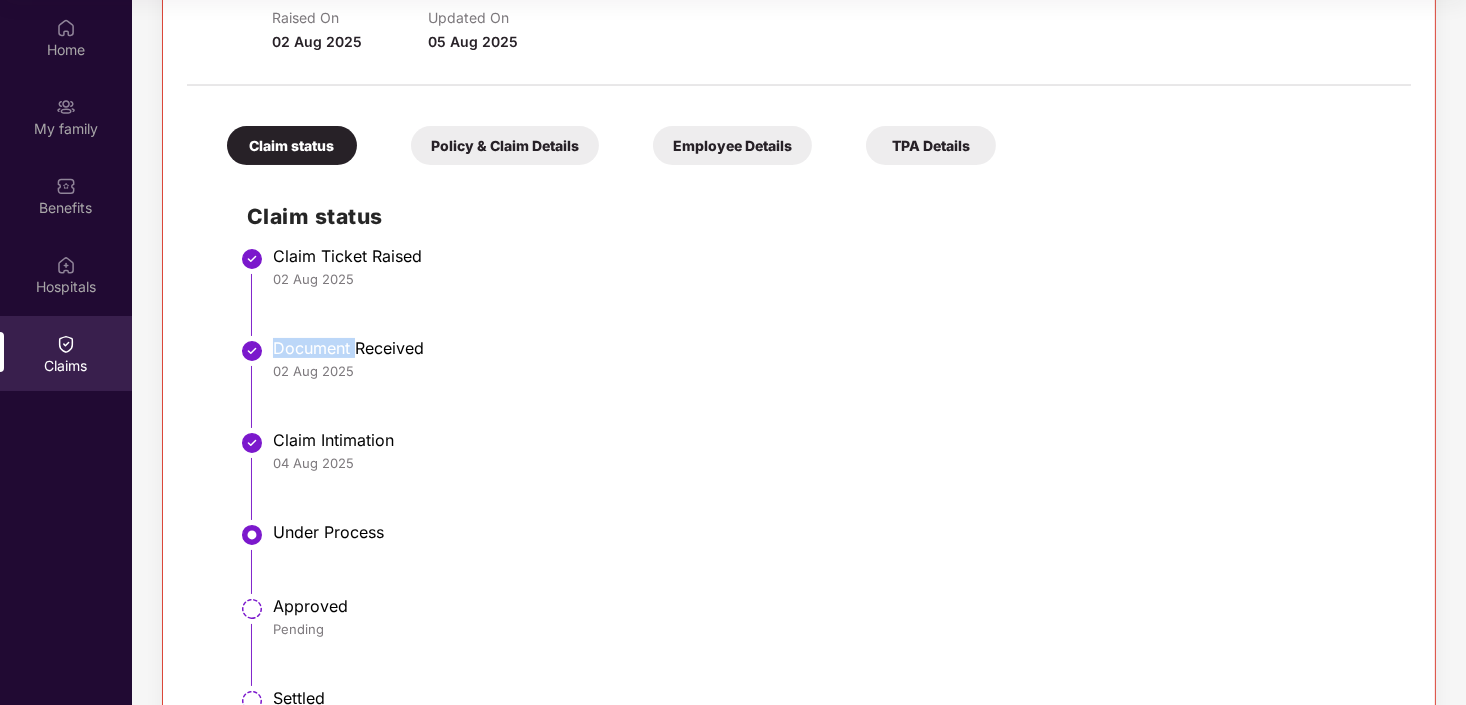 click on "Document Received" at bounding box center [832, 348] 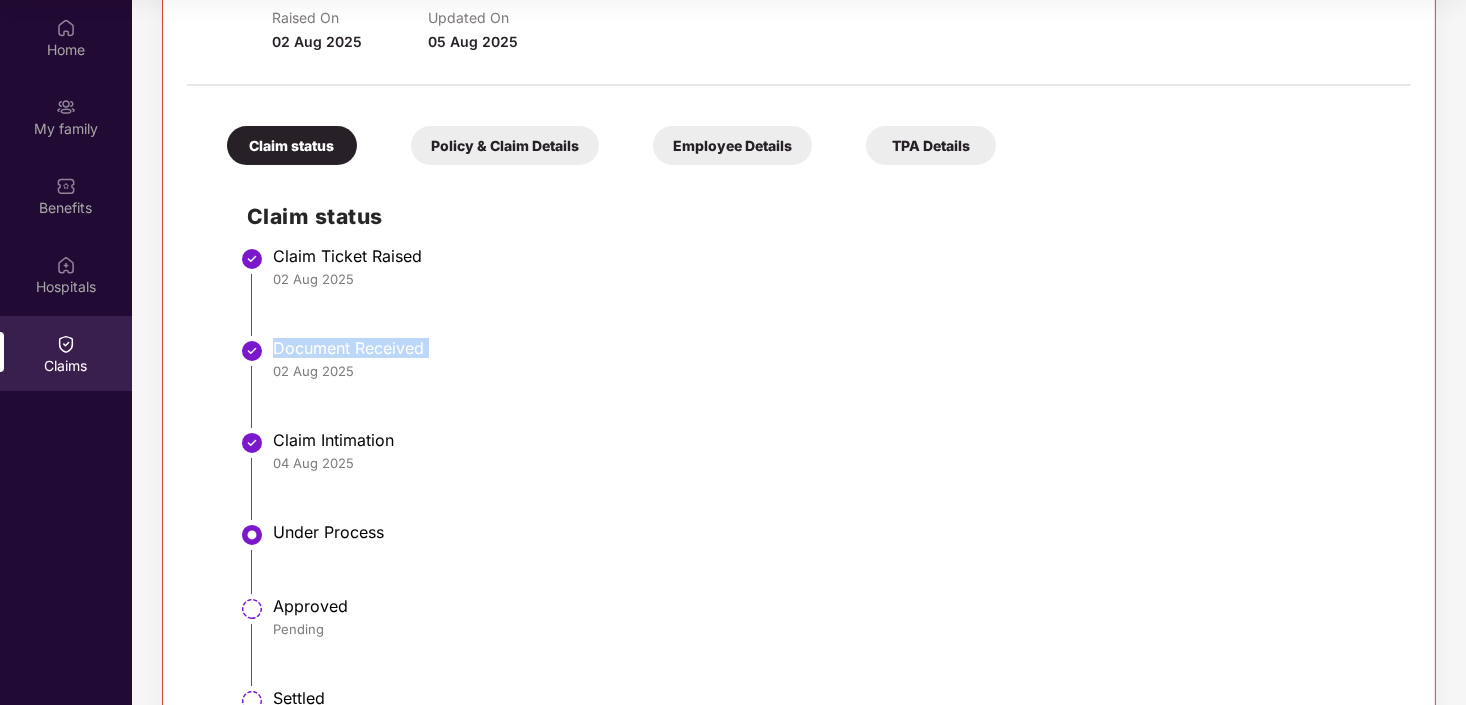 click on "Document Received" at bounding box center [832, 348] 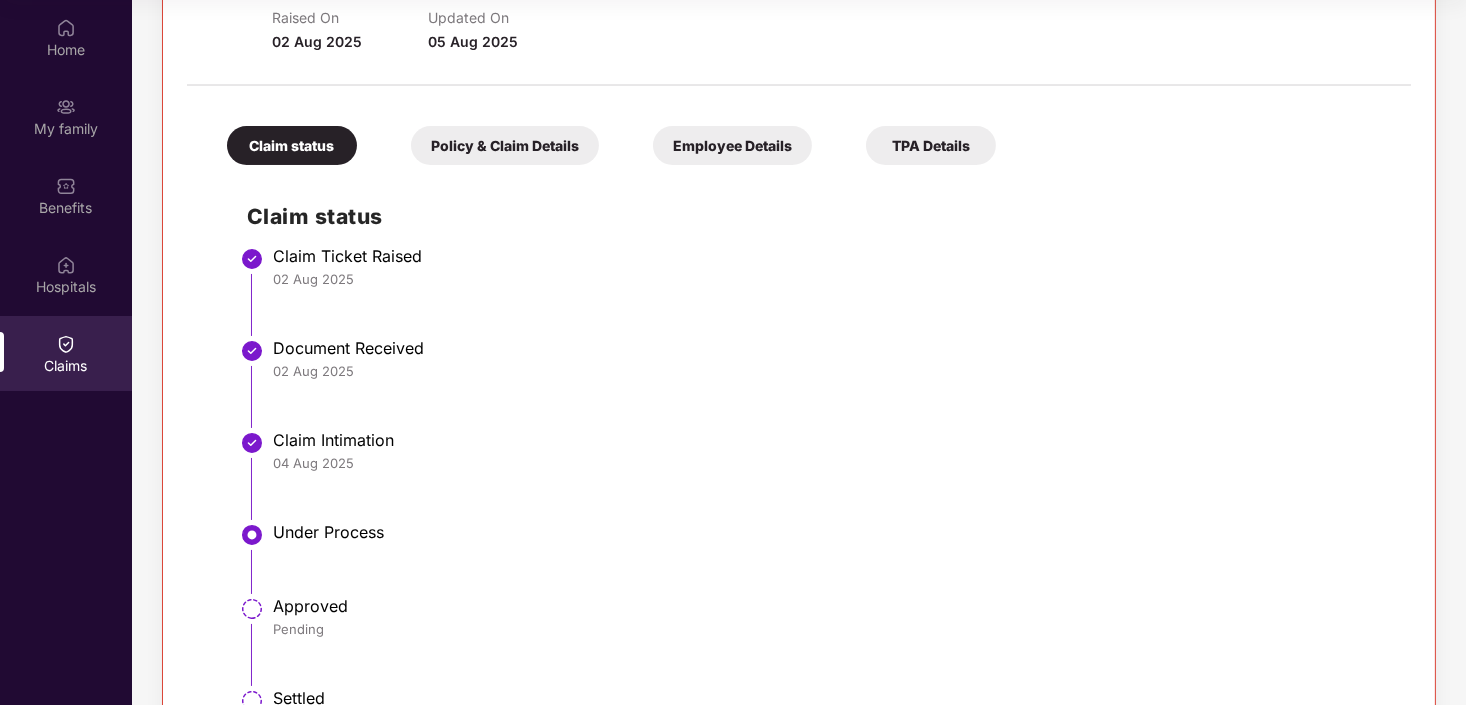 drag, startPoint x: 317, startPoint y: 349, endPoint x: 304, endPoint y: 389, distance: 42.059483 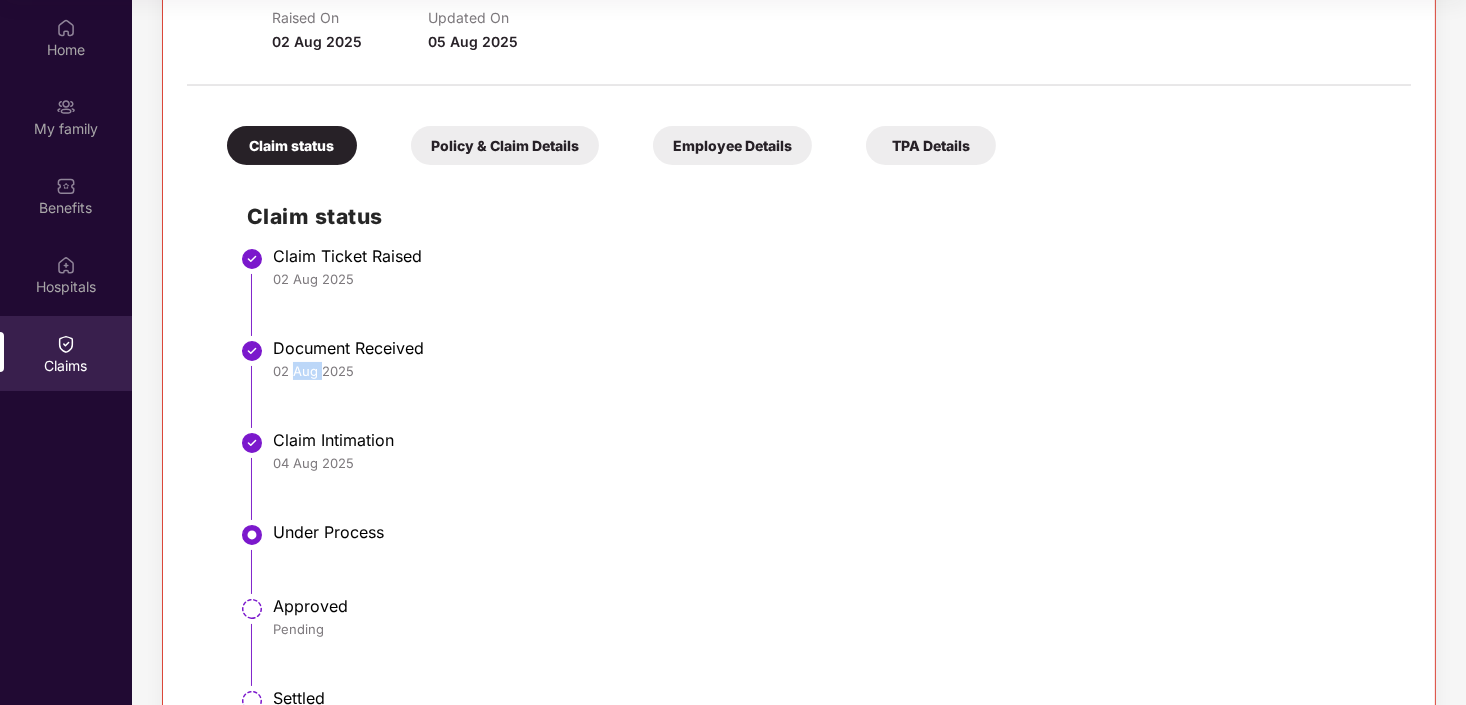 click on "Document Received [DATE] [MONTH] [YEAR]" at bounding box center (819, 391) 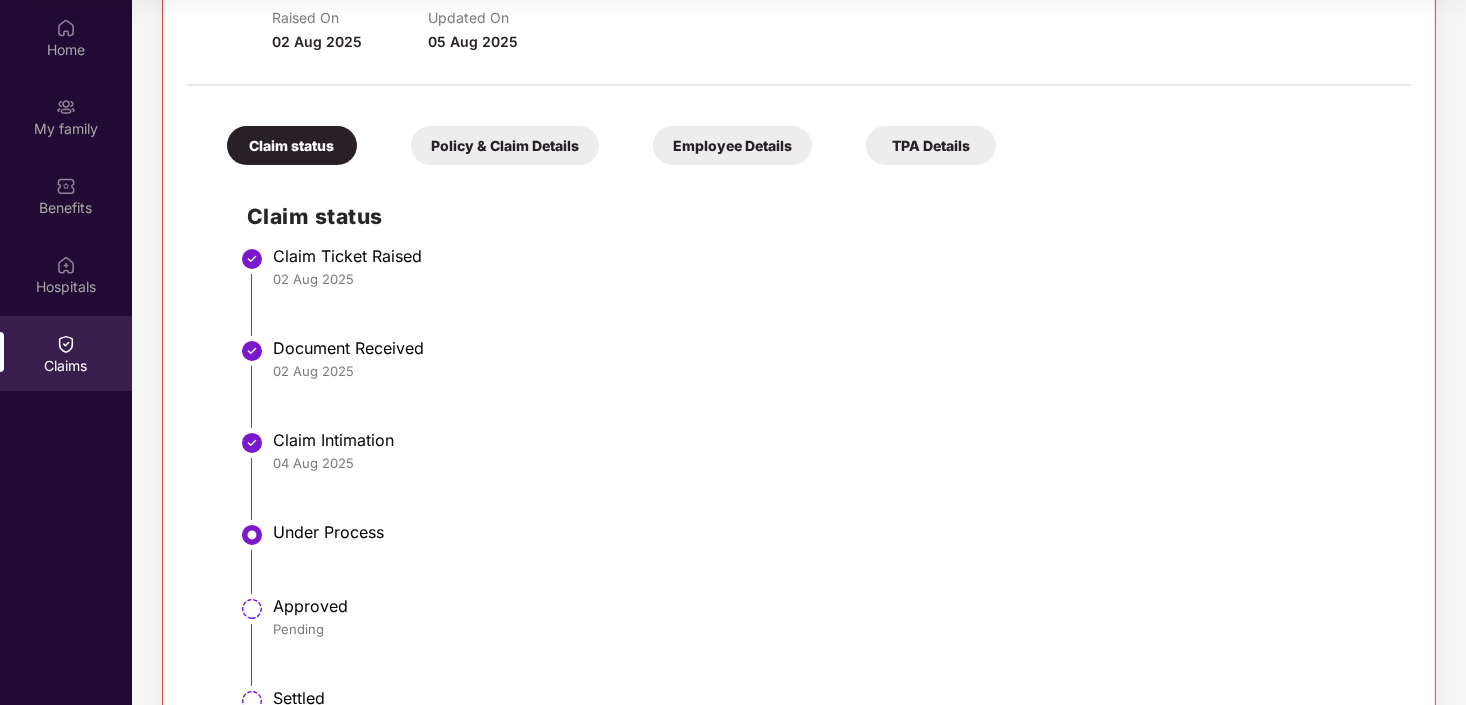 drag, startPoint x: 304, startPoint y: 389, endPoint x: 317, endPoint y: 433, distance: 45.88028 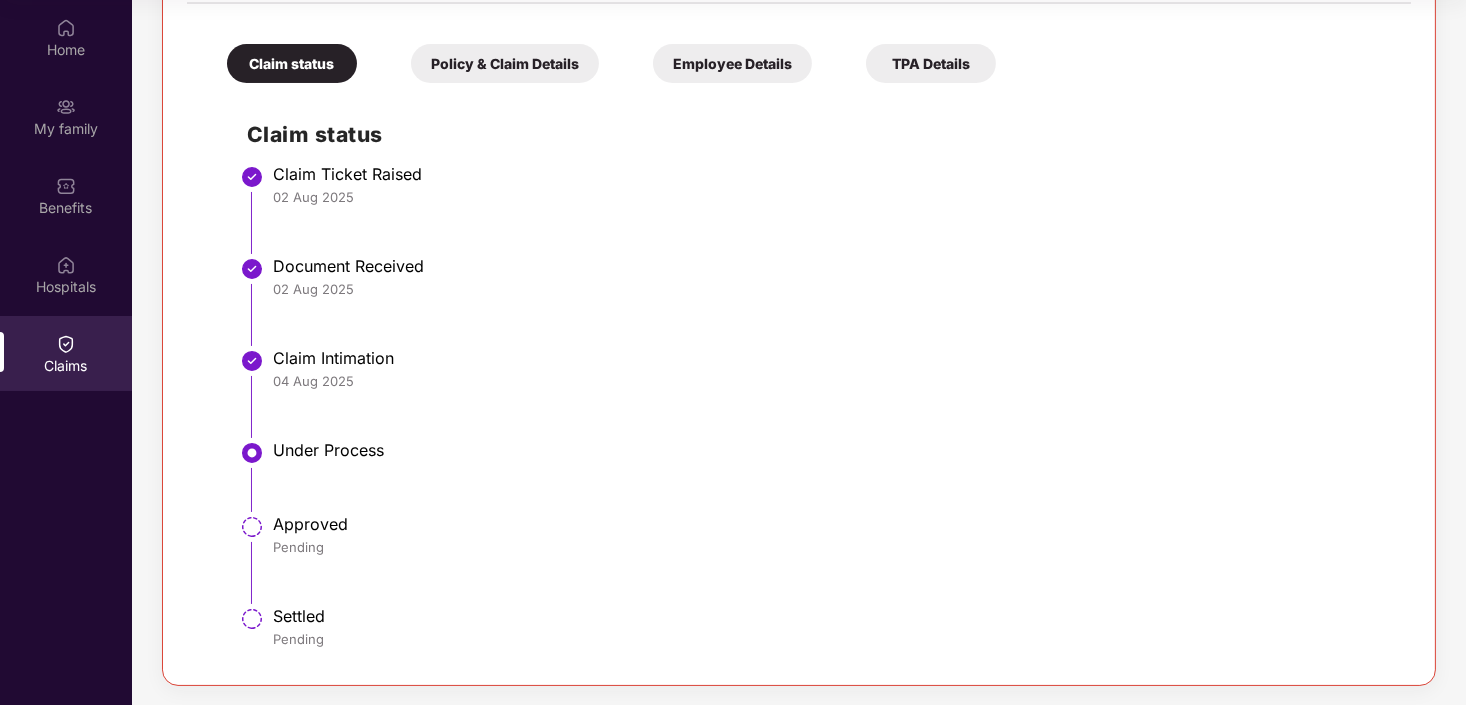 click at bounding box center [252, 527] 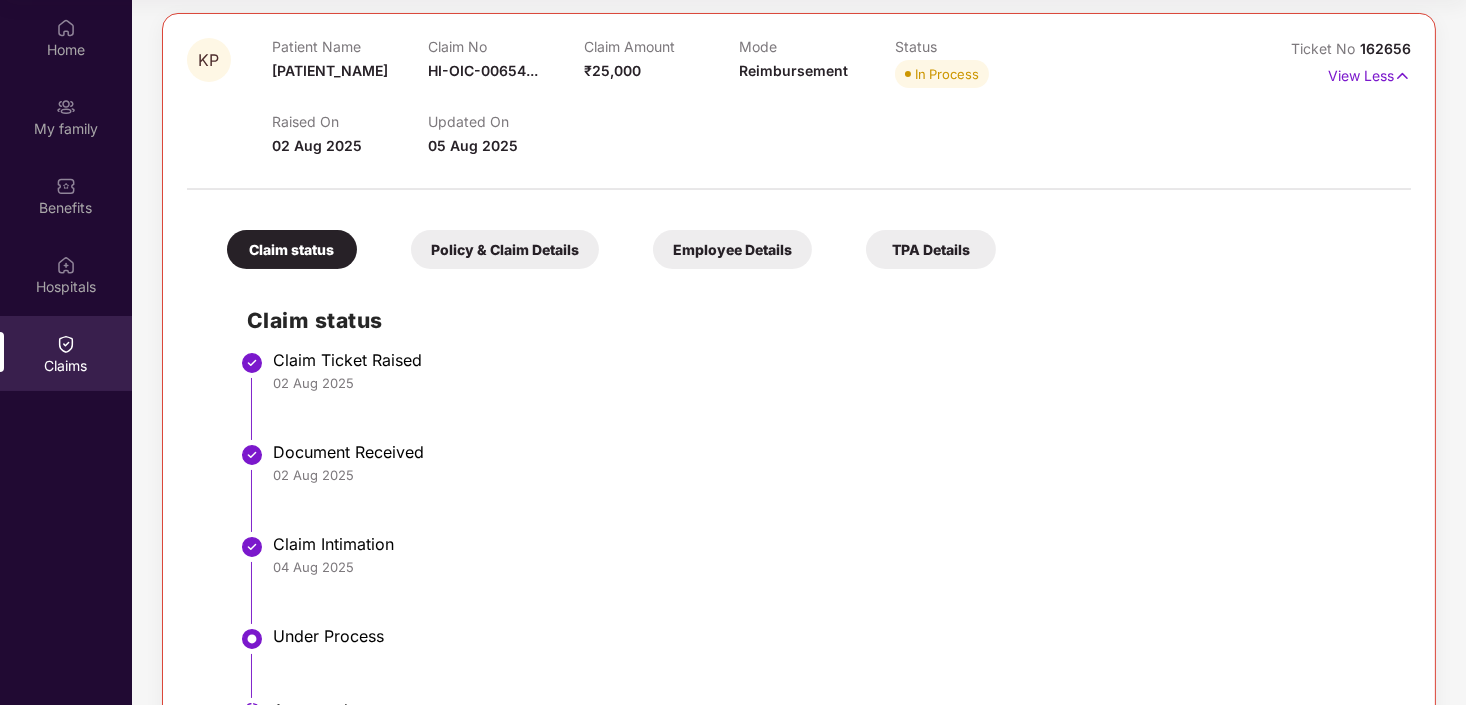 scroll, scrollTop: 0, scrollLeft: 0, axis: both 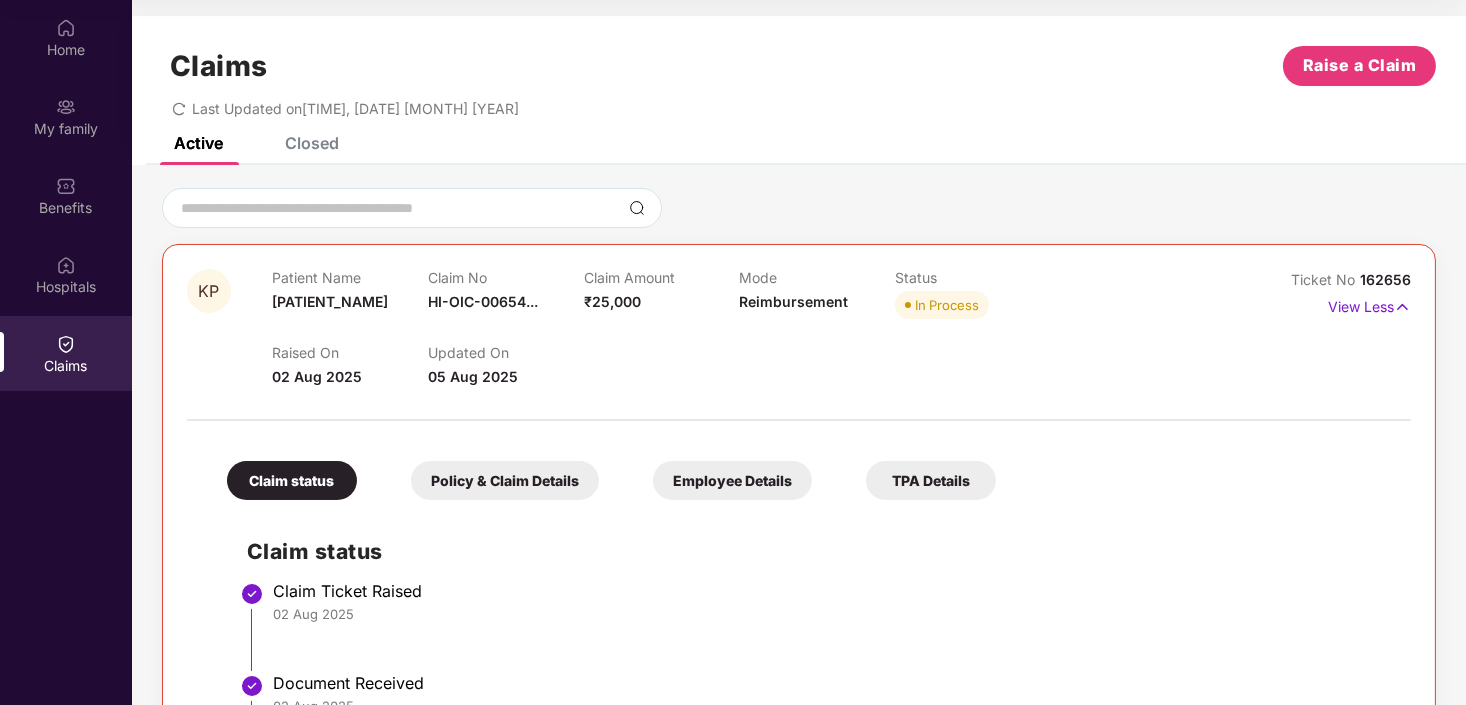 click on "Policy & Claim Details" at bounding box center (505, 480) 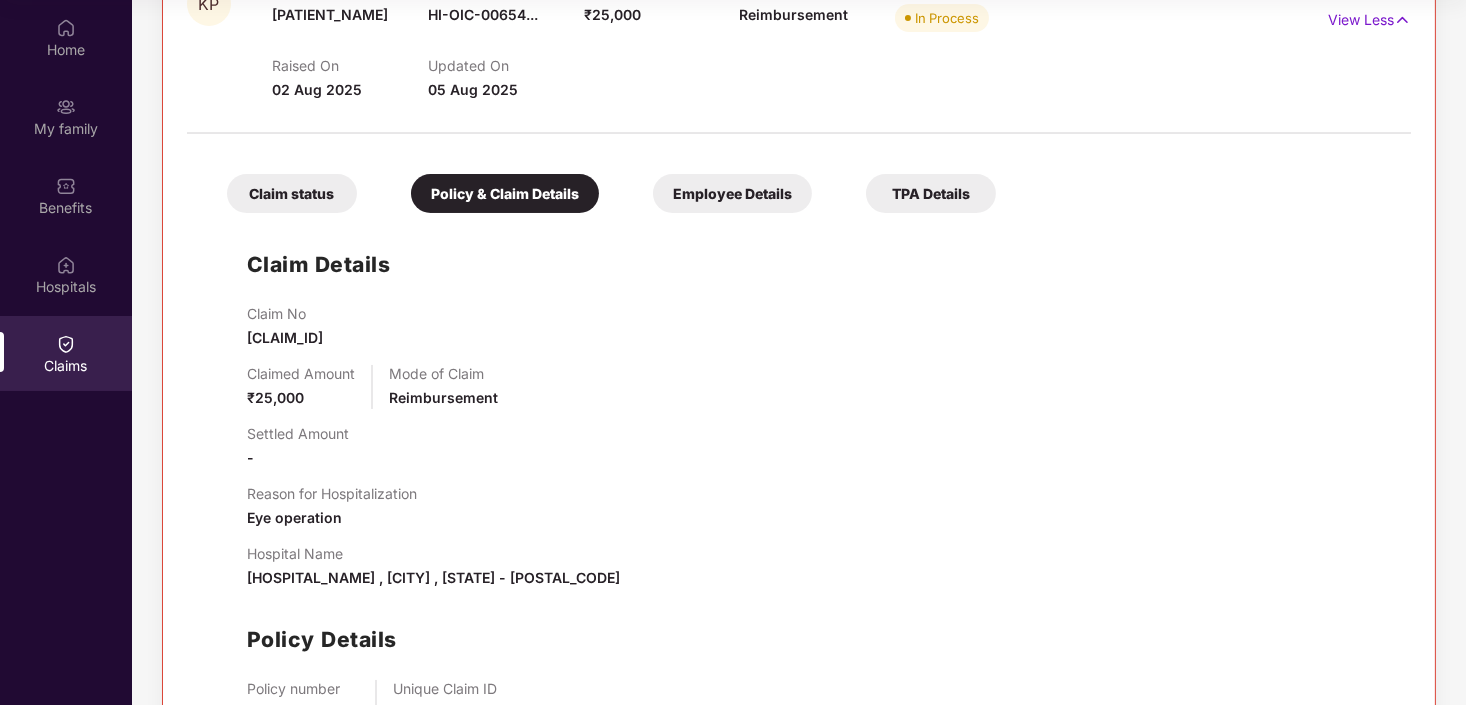 scroll, scrollTop: 125, scrollLeft: 0, axis: vertical 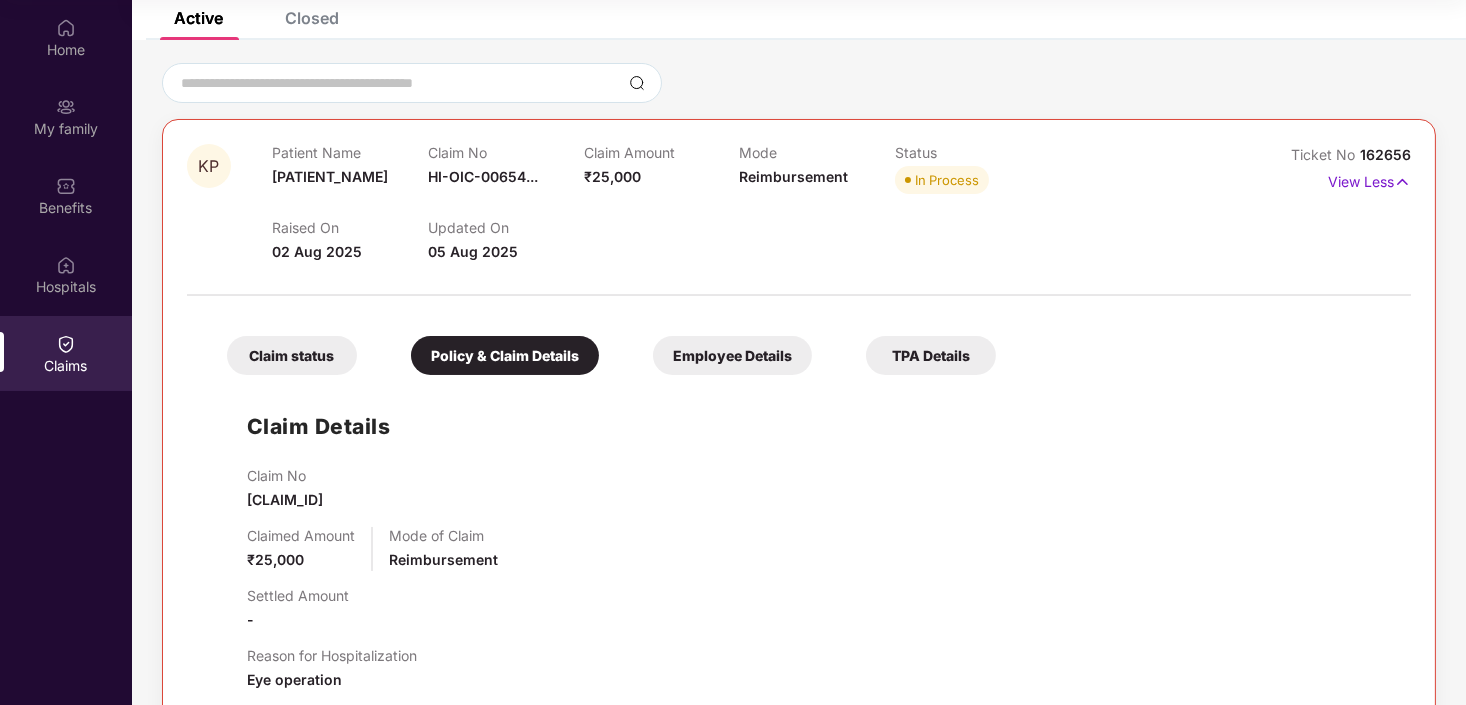 click on "Employee Details" at bounding box center (732, 355) 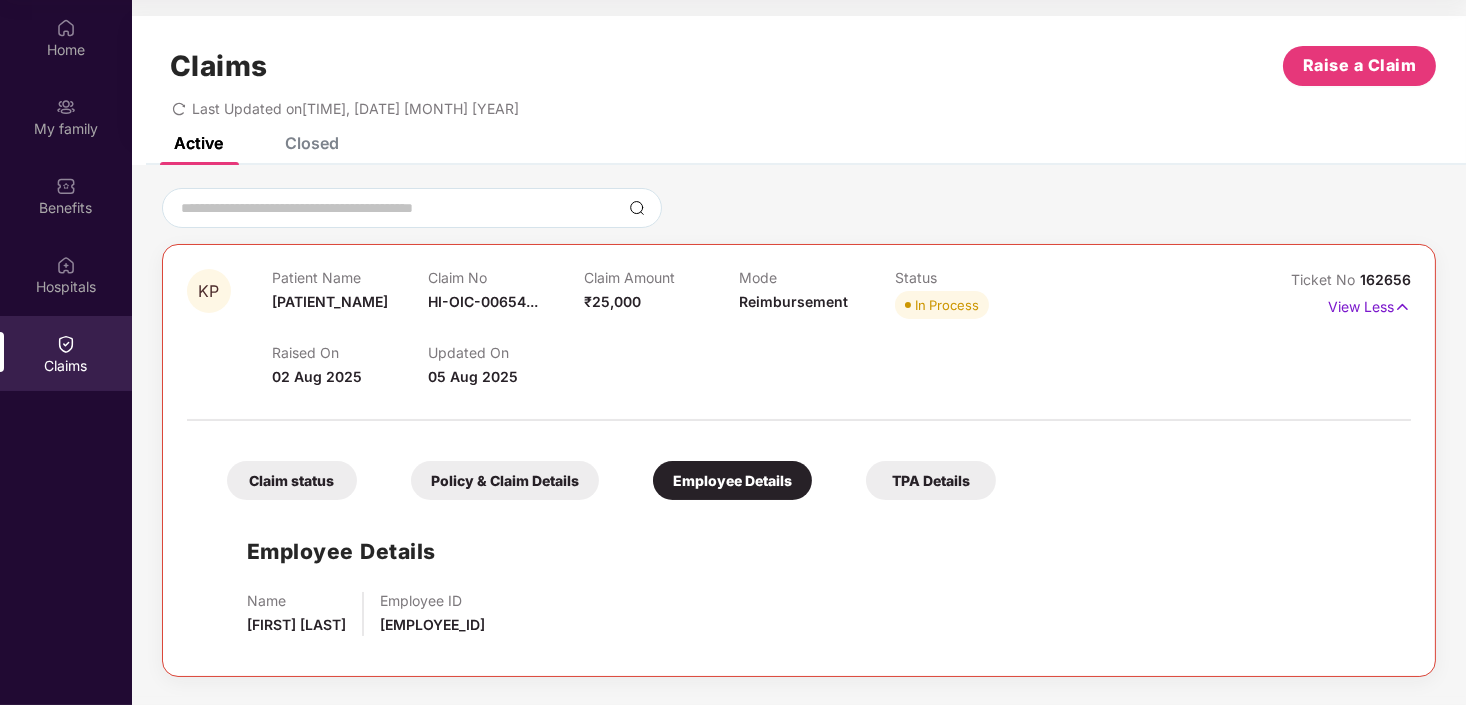 scroll, scrollTop: 0, scrollLeft: 0, axis: both 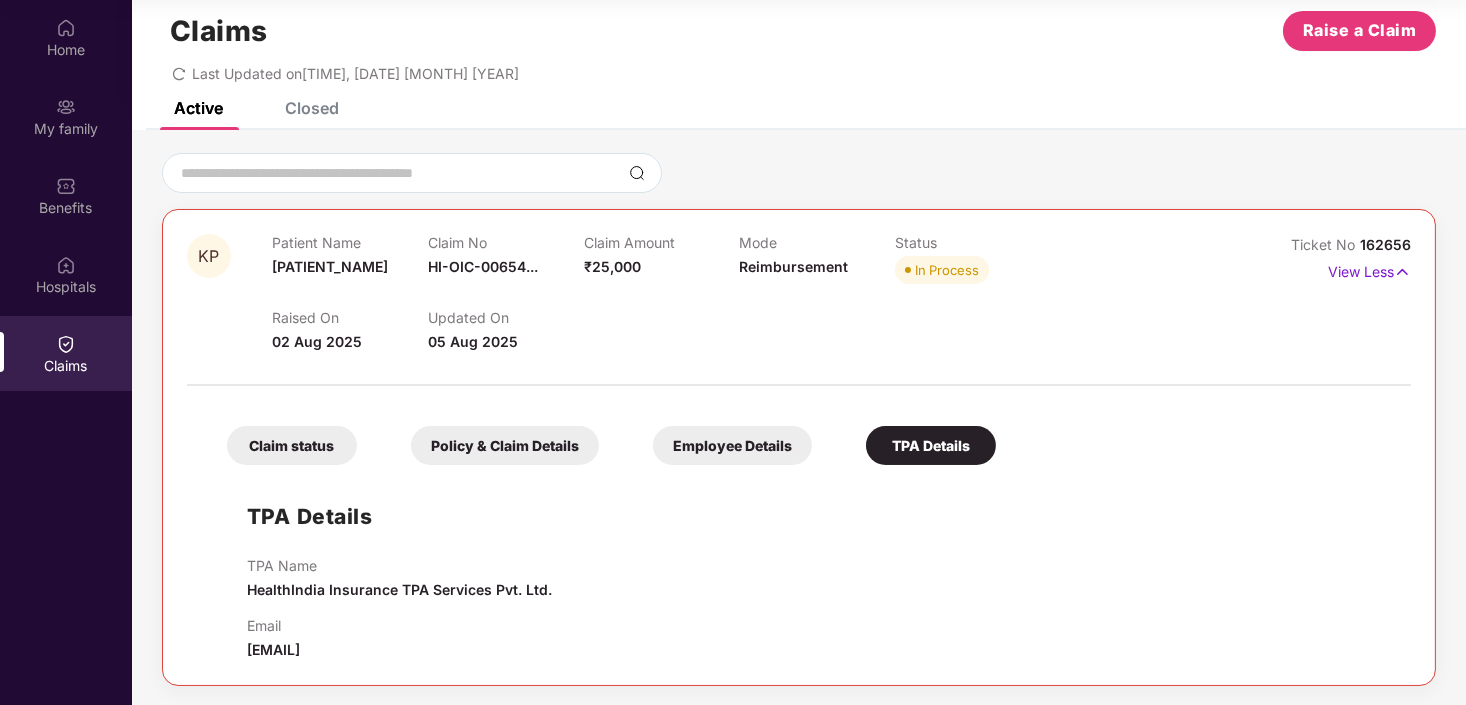 click on "TPA Details TPA Name [COMPANY_NAME] Email [EMAIL]" at bounding box center (799, 568) 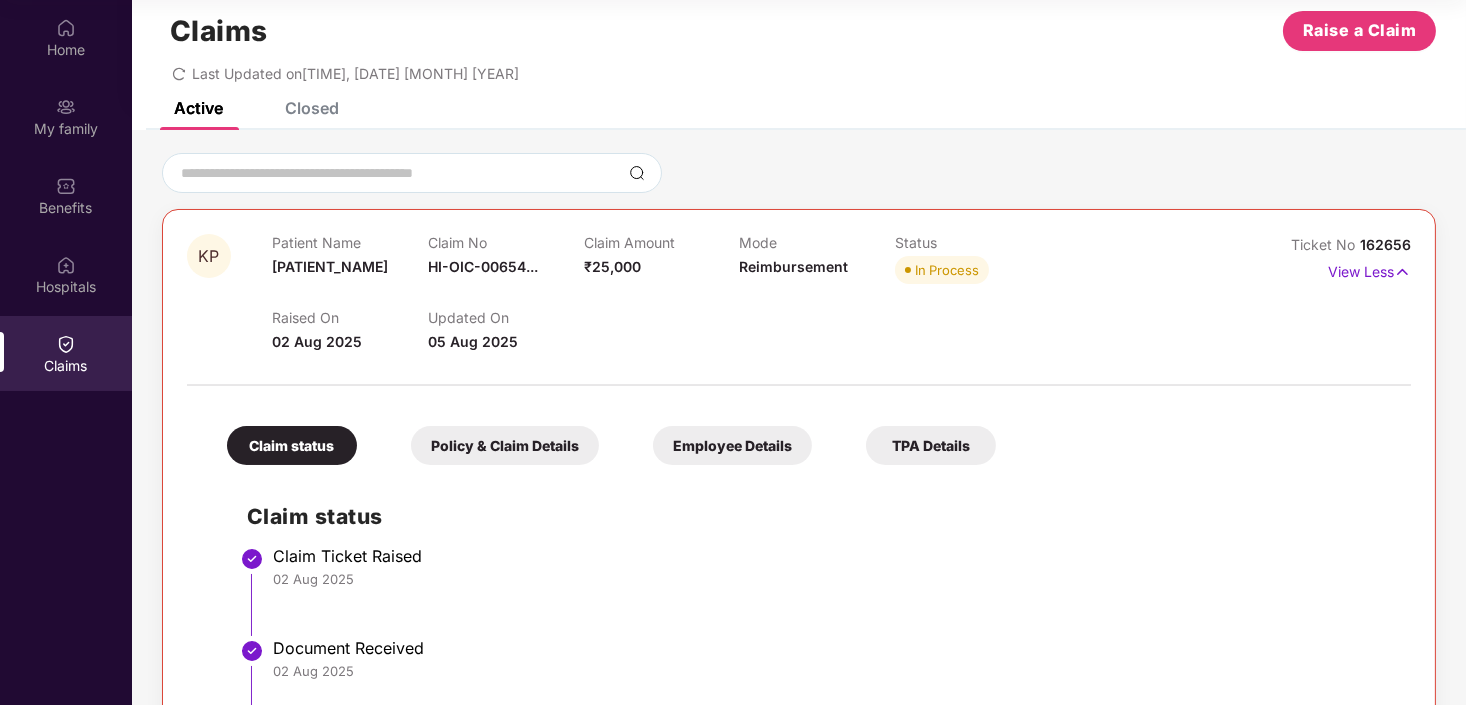 click on "Policy & Claim Details" at bounding box center (505, 445) 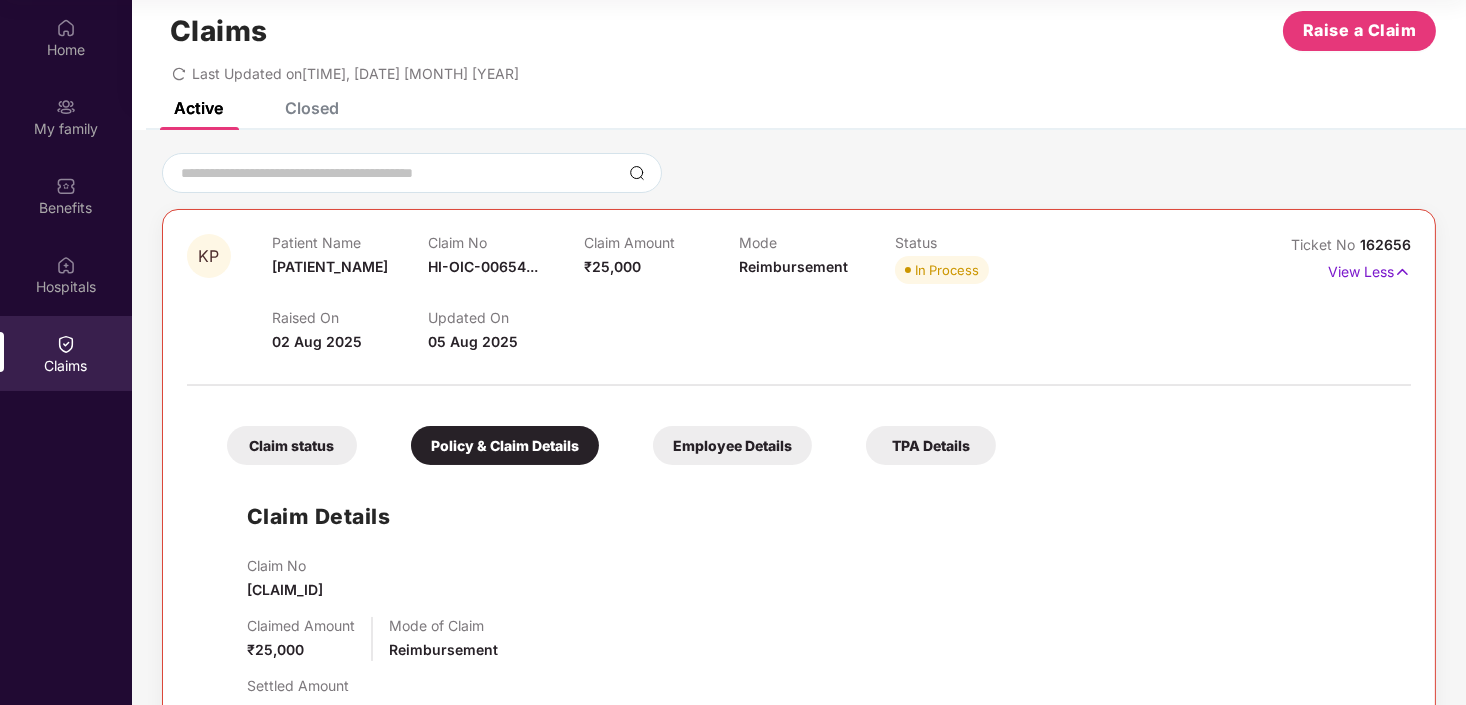 click on "Policy & Claim Details" at bounding box center [505, 445] 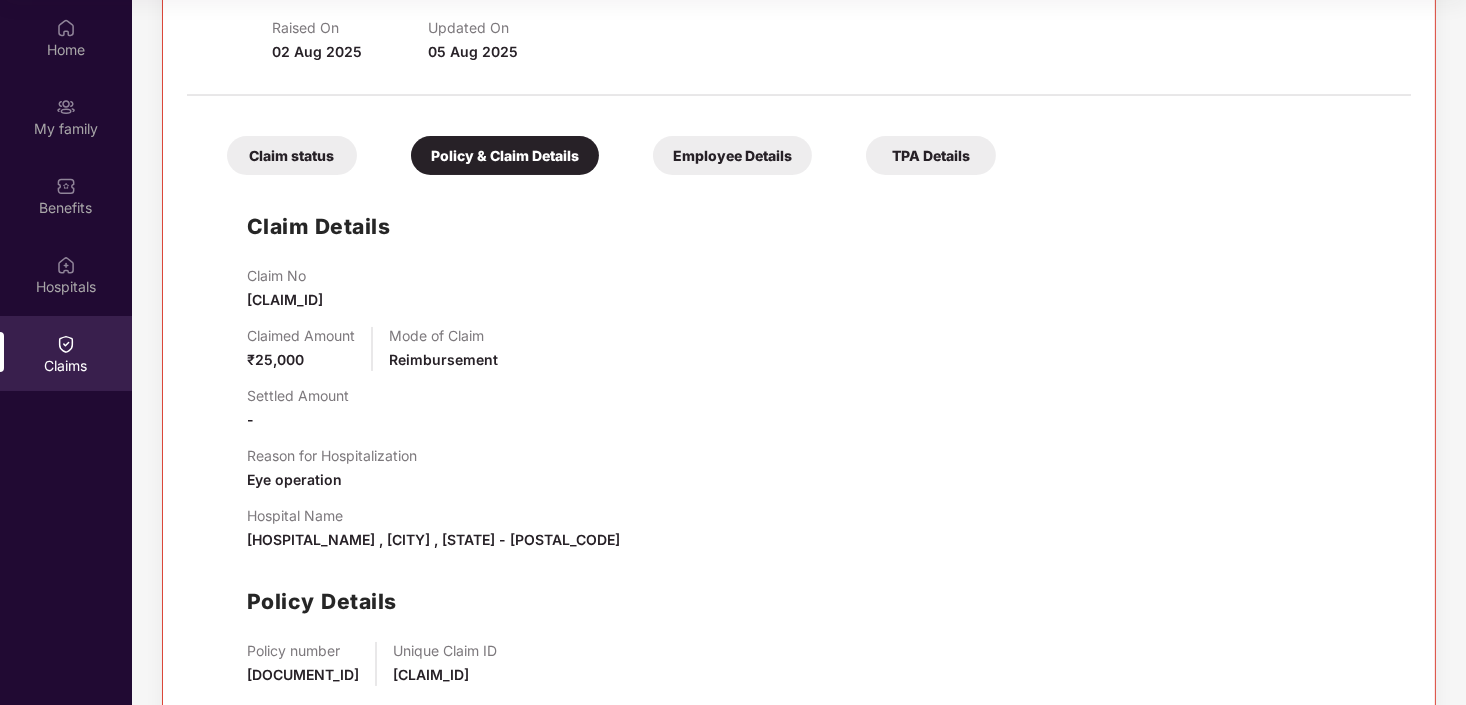 scroll, scrollTop: 426, scrollLeft: 0, axis: vertical 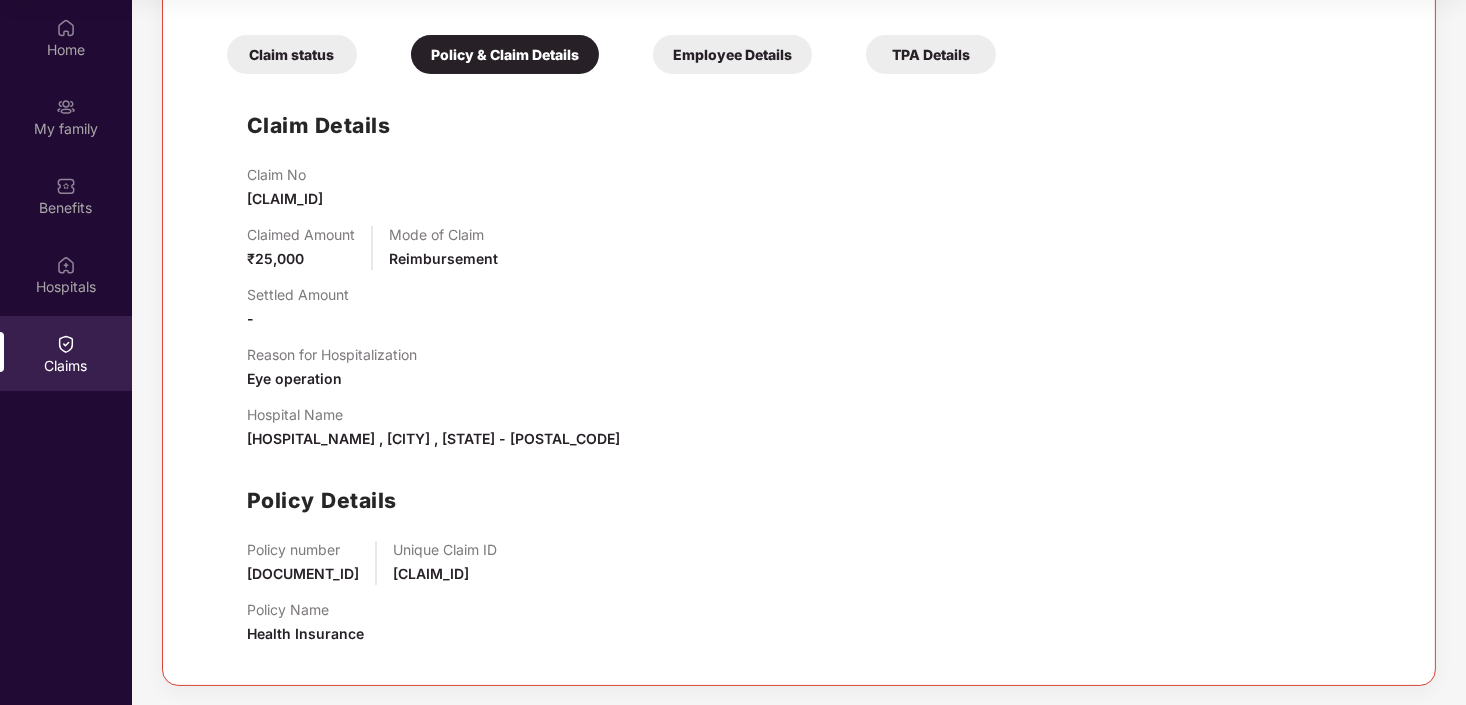 click on "Health Insurance" at bounding box center [305, 633] 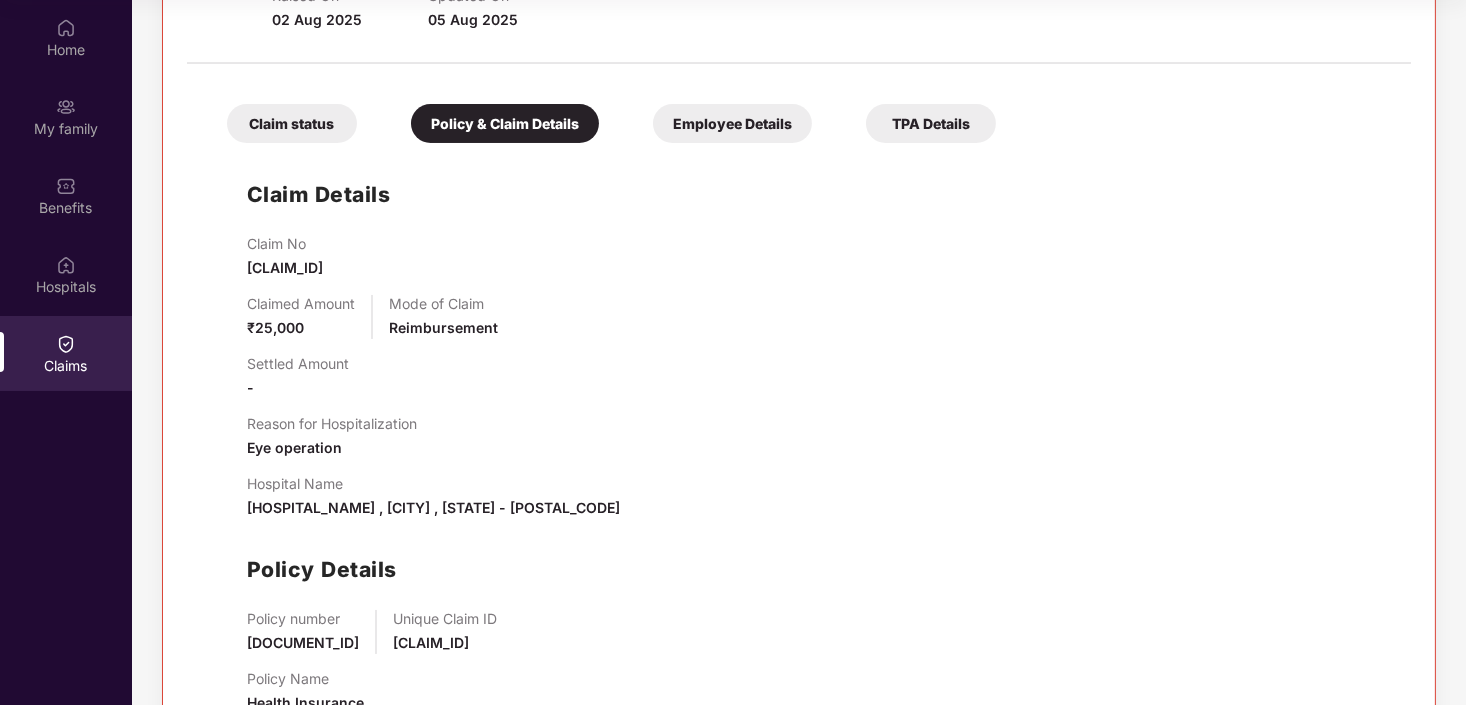 scroll, scrollTop: 326, scrollLeft: 0, axis: vertical 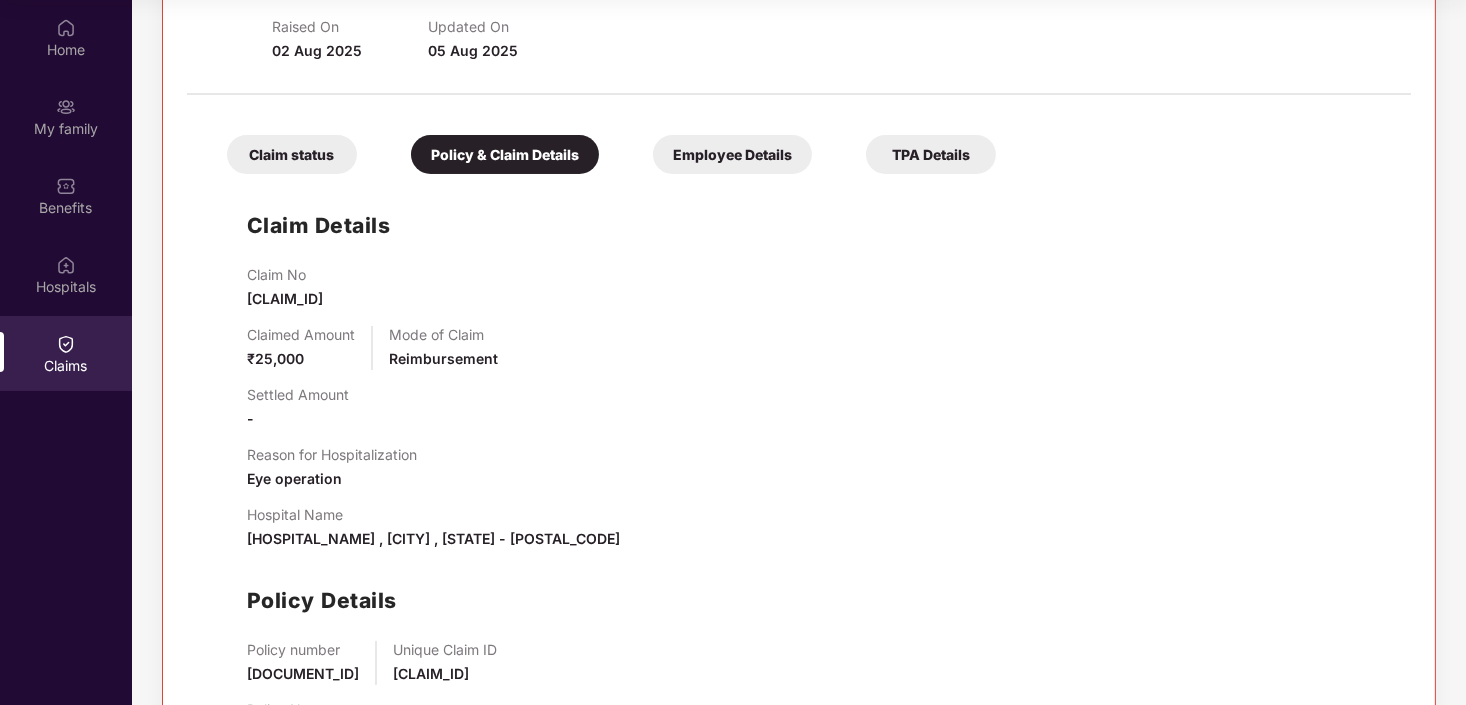 click on "Employee Details" at bounding box center (732, 154) 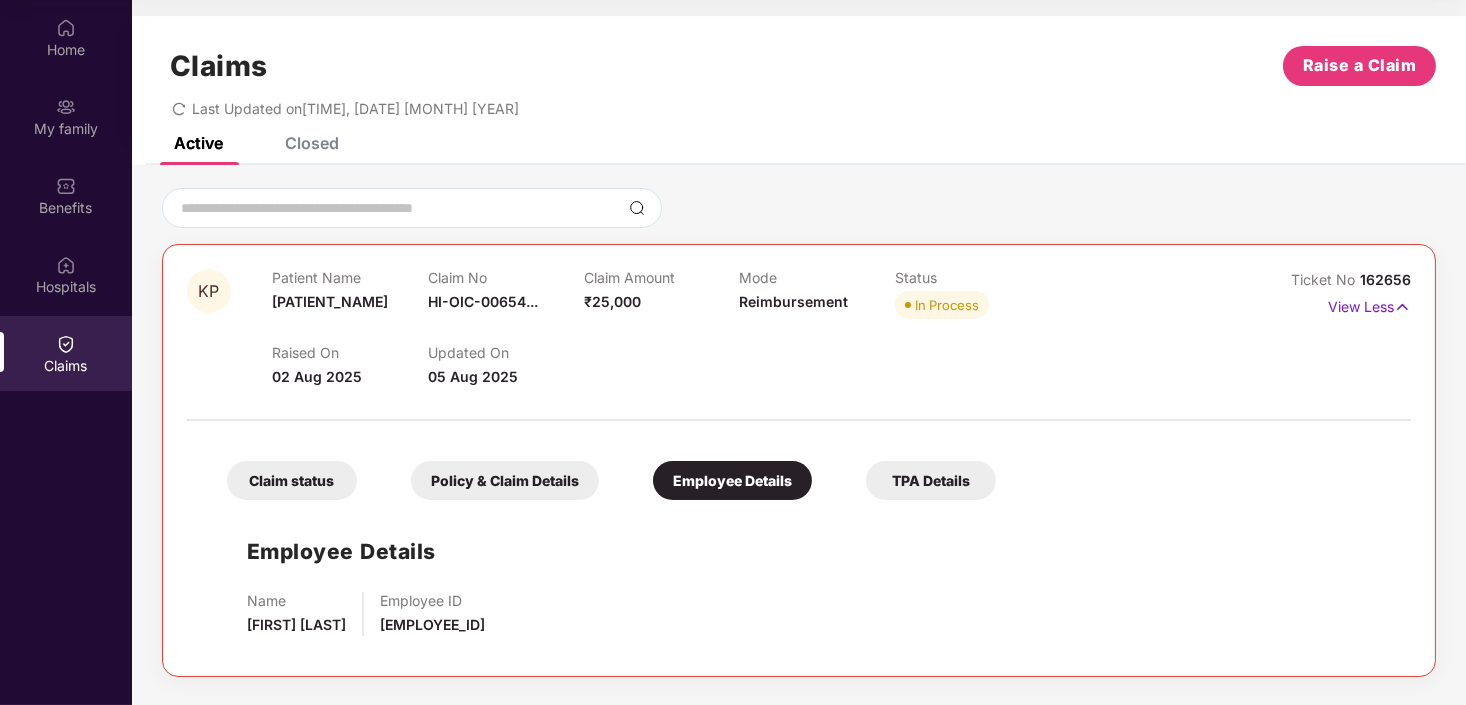 click on "Closed" at bounding box center [297, 143] 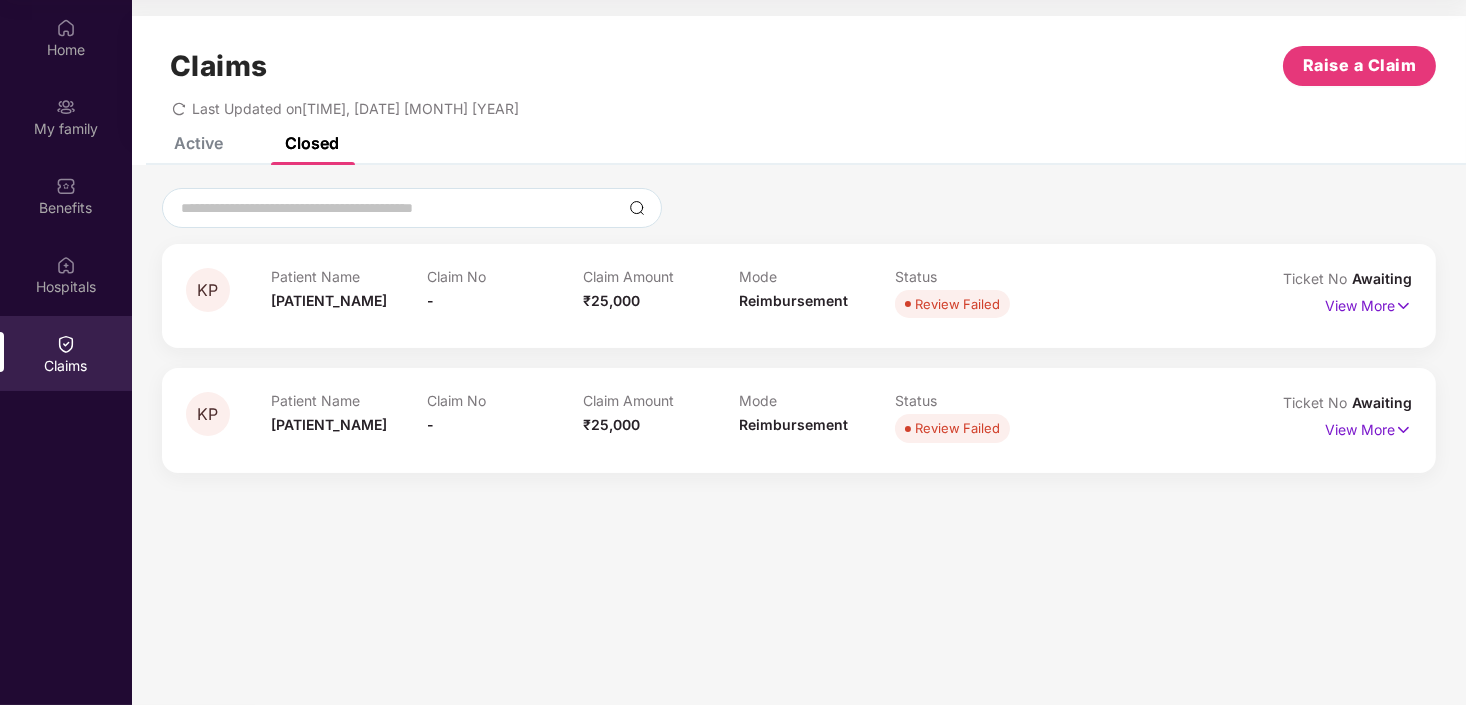 click on "Active" at bounding box center (198, 143) 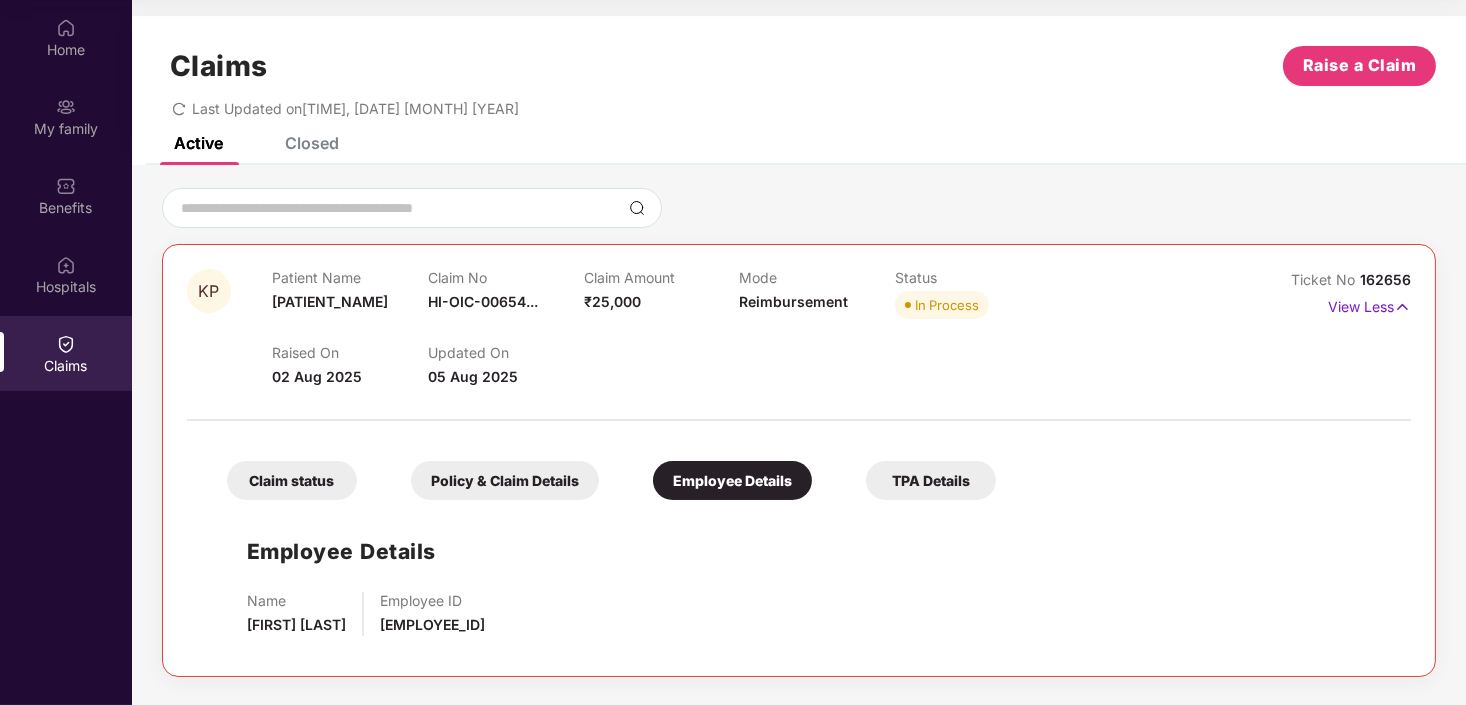 click on "TPA Details" at bounding box center (931, 480) 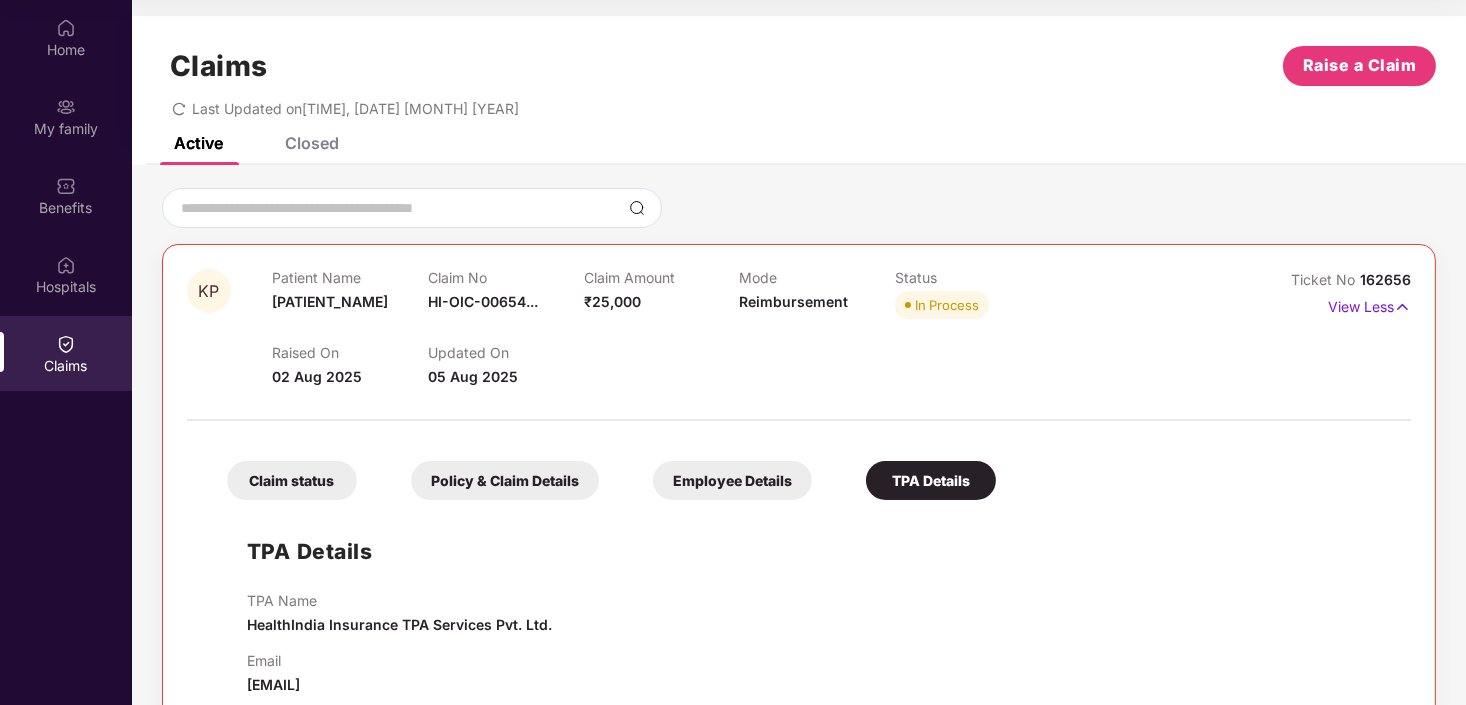 click on "In Process" at bounding box center [947, 305] 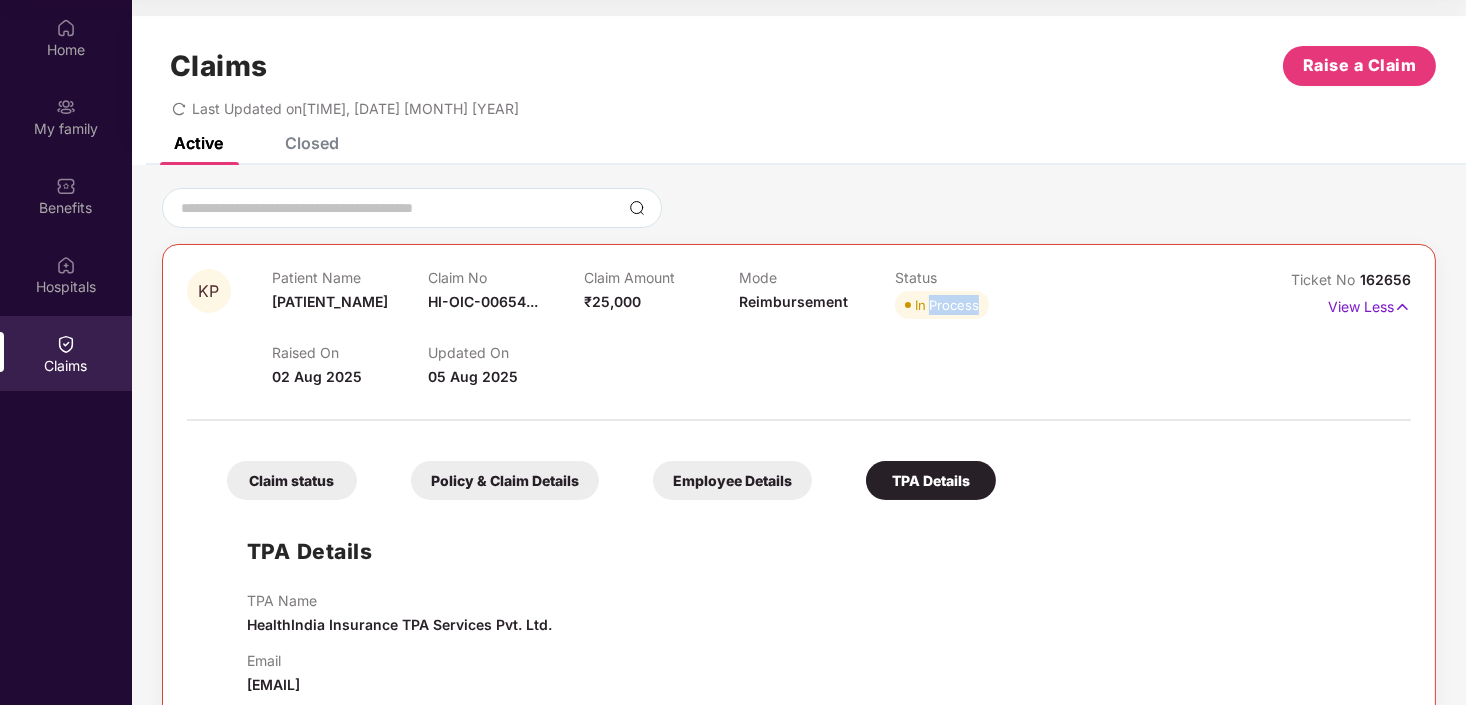 click on "In Process" at bounding box center [947, 305] 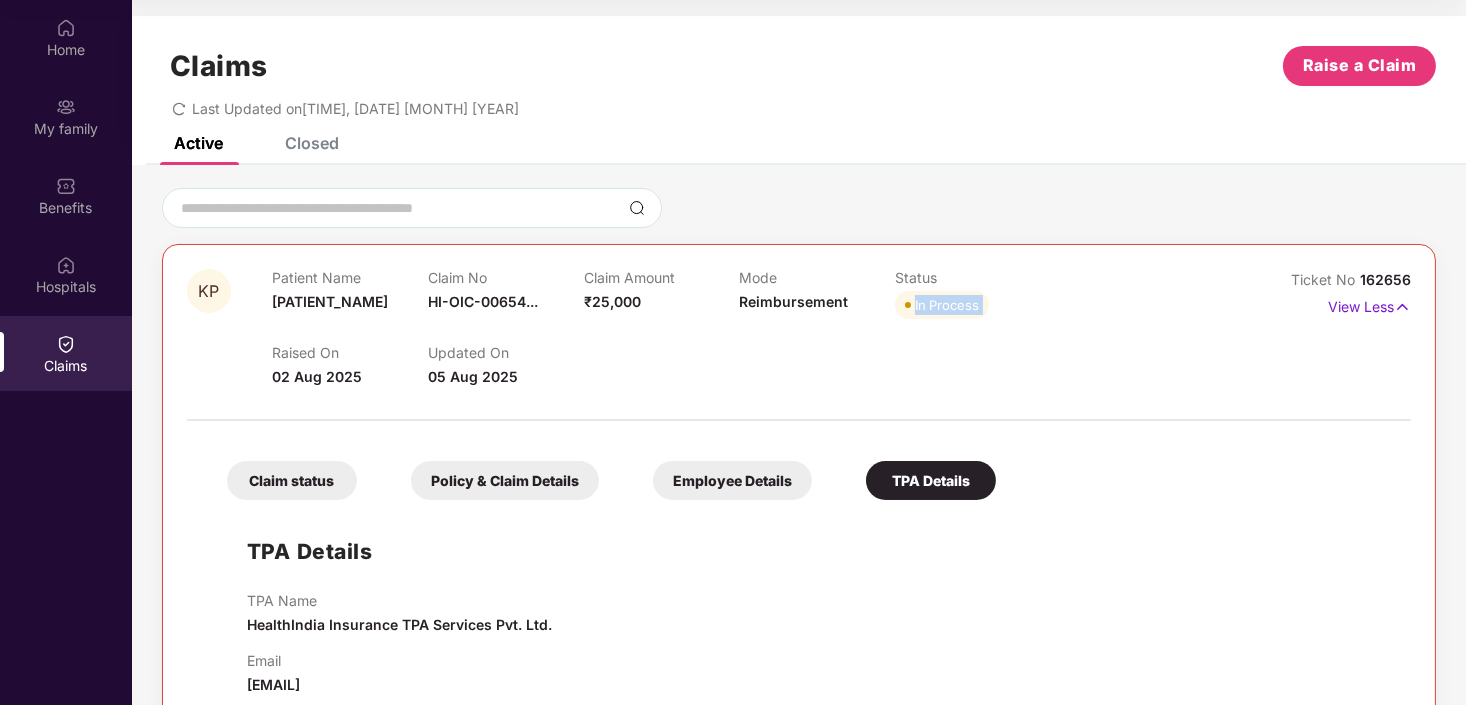 click on "In Process" at bounding box center (947, 305) 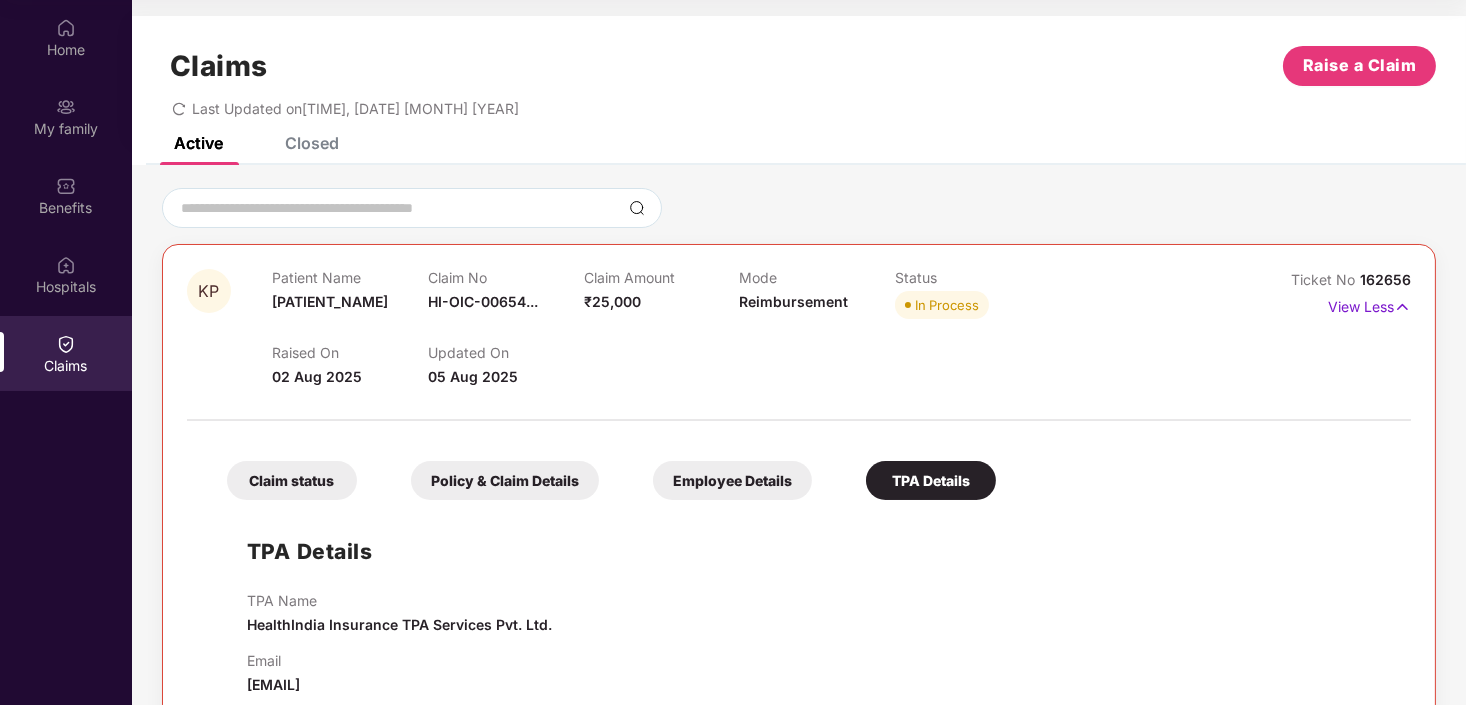 click at bounding box center (799, 410) 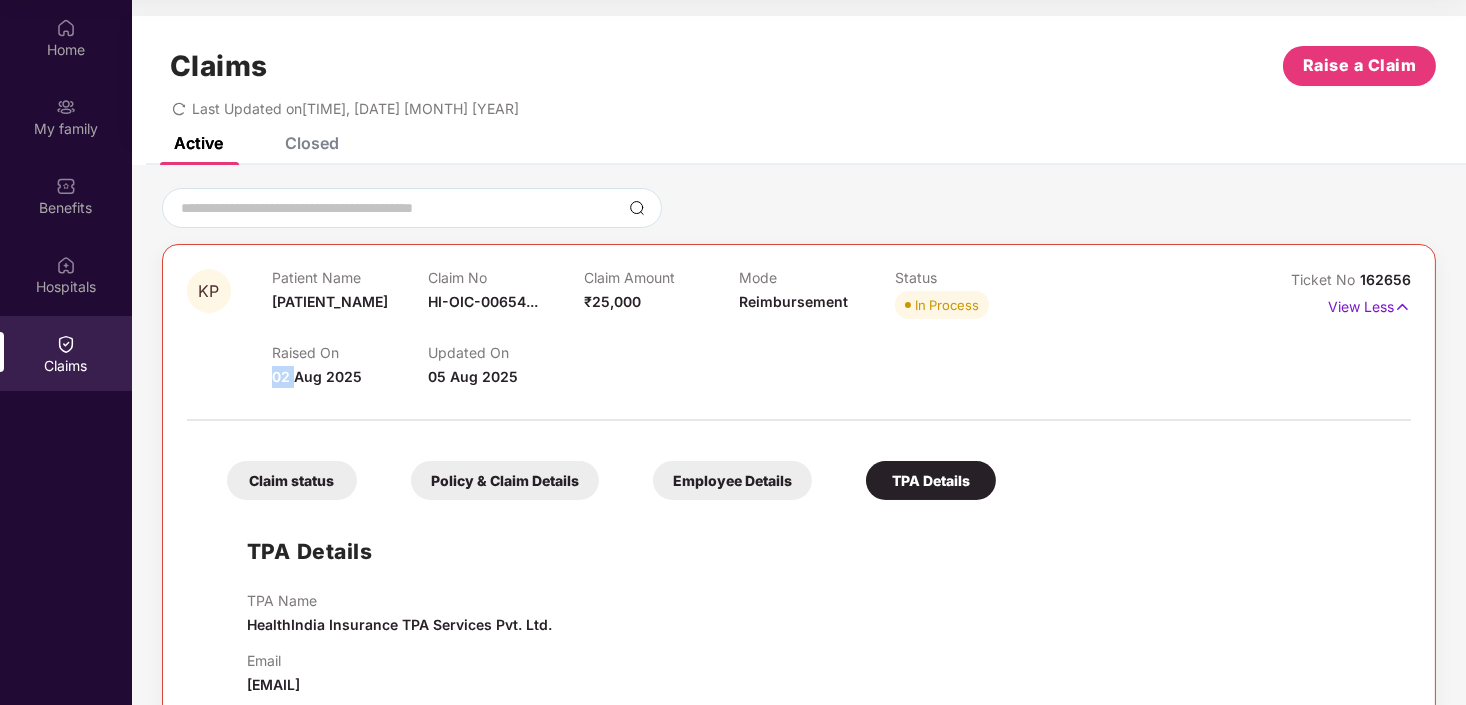 click on "02 Aug 2025" at bounding box center (317, 376) 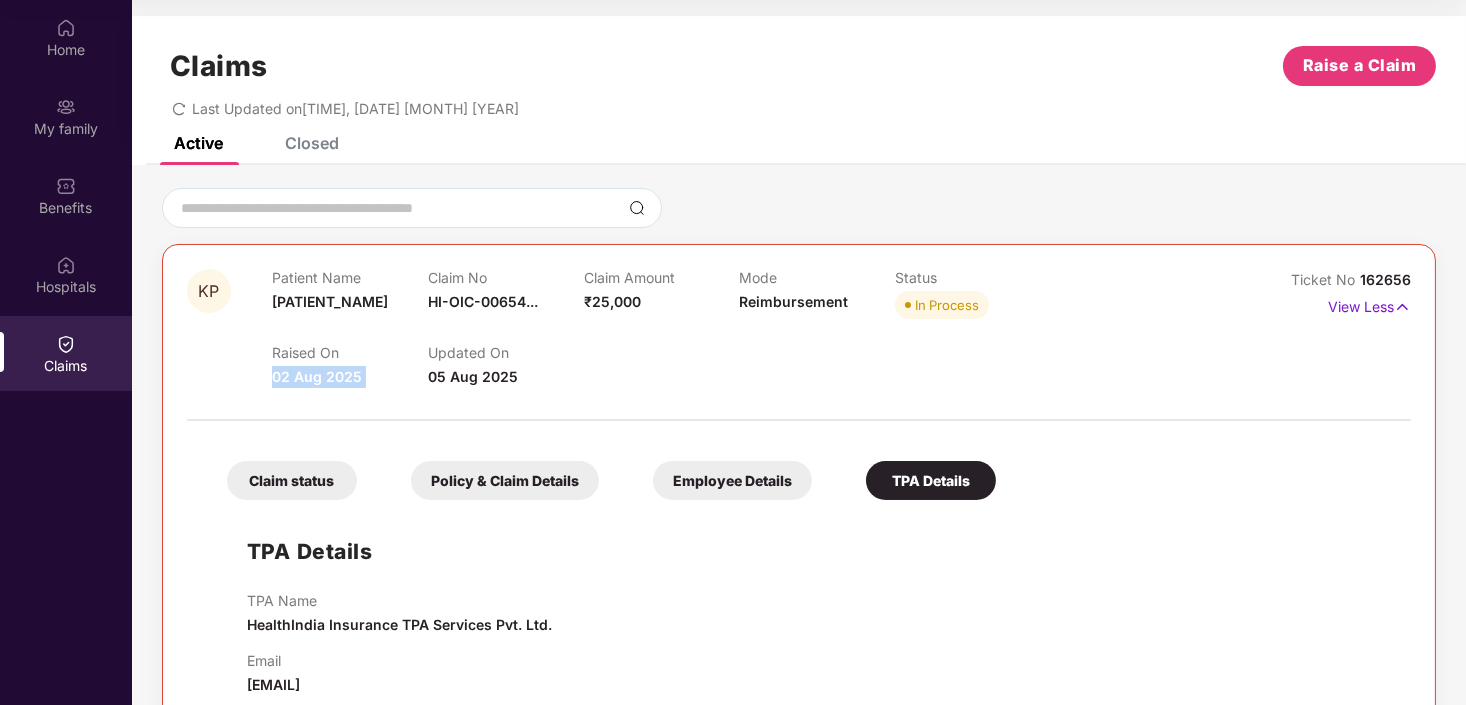 click on "02 Aug 2025" at bounding box center (317, 376) 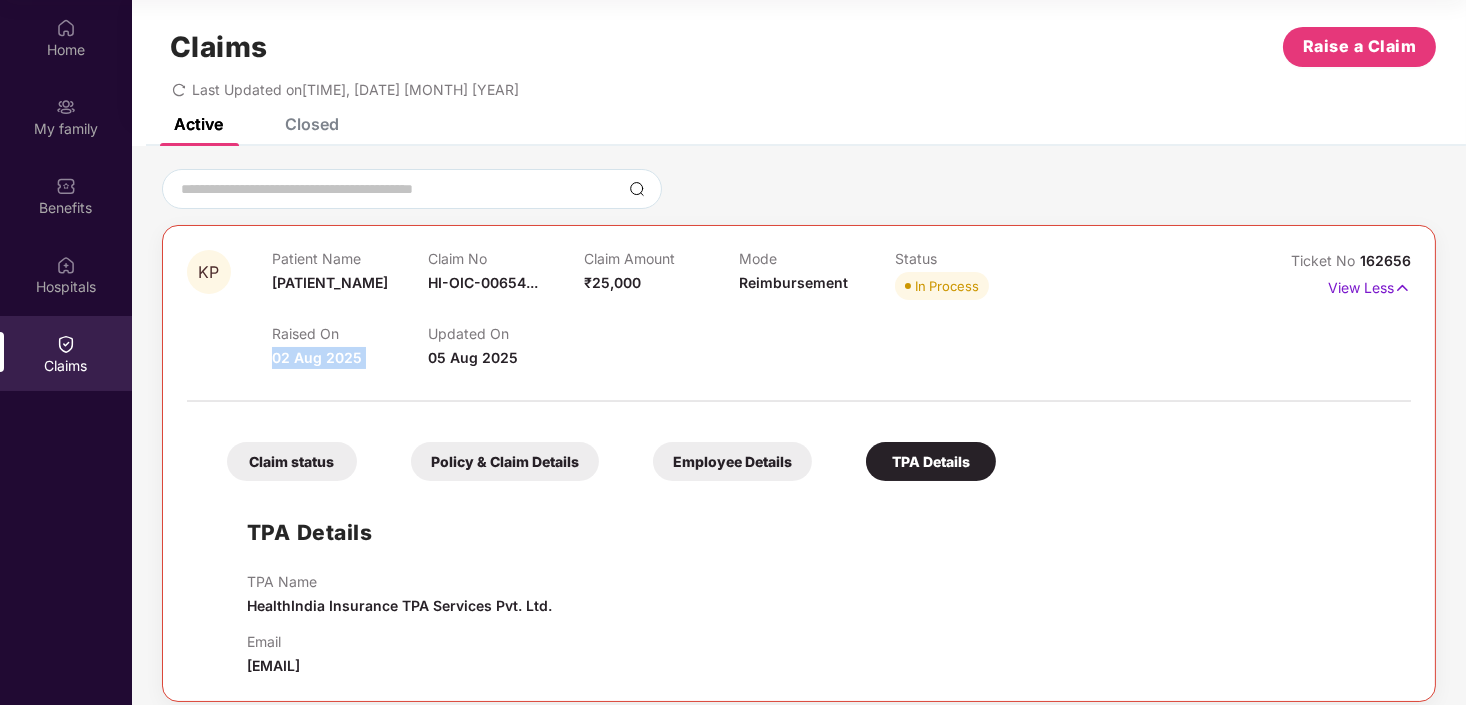 scroll, scrollTop: 35, scrollLeft: 0, axis: vertical 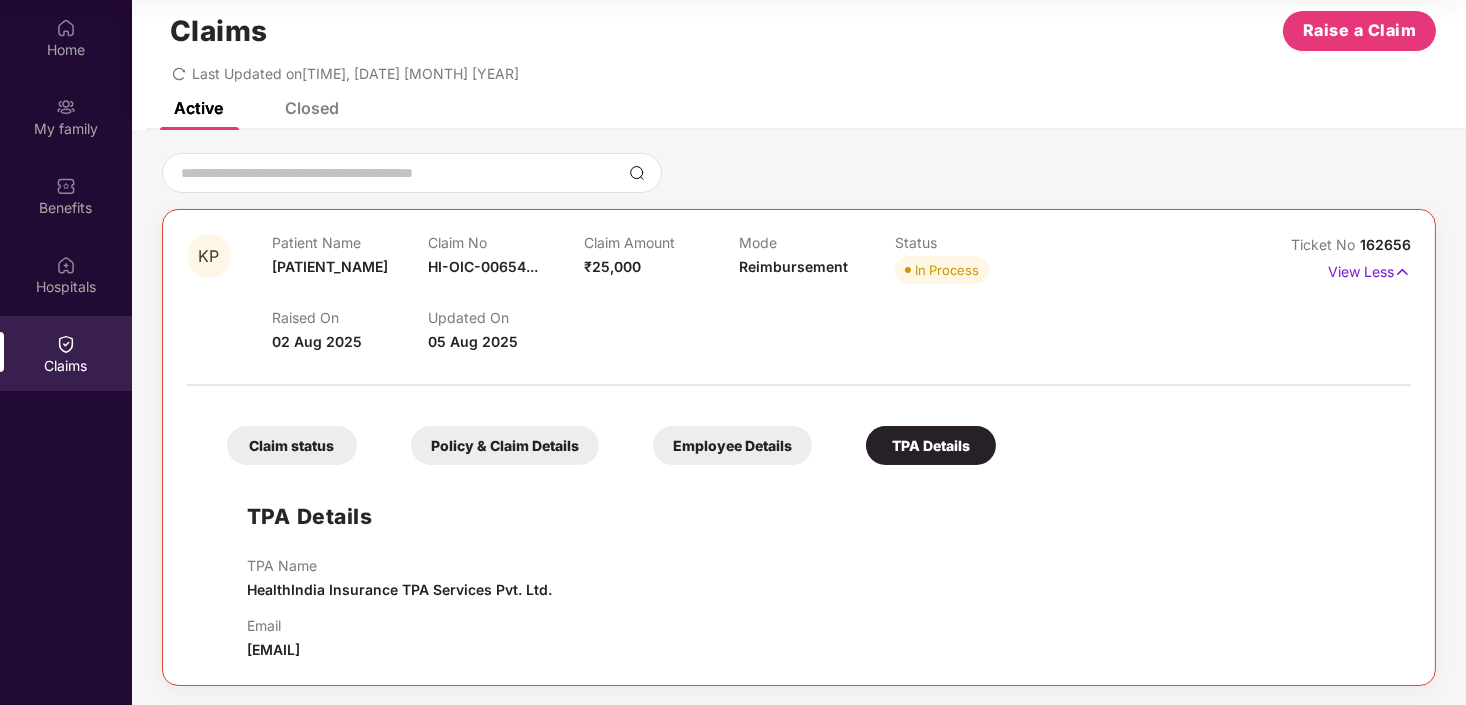 click on "Claim status" at bounding box center [292, 445] 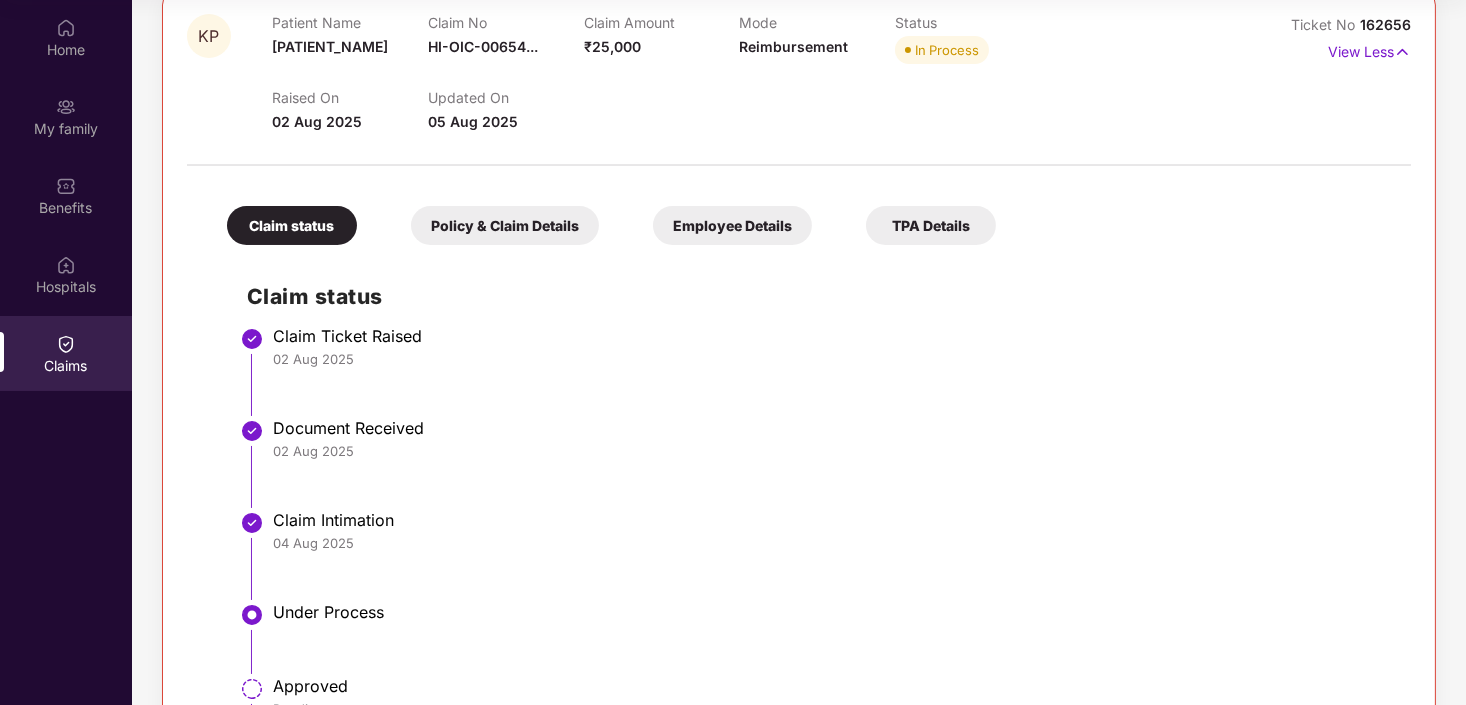 scroll, scrollTop: 417, scrollLeft: 0, axis: vertical 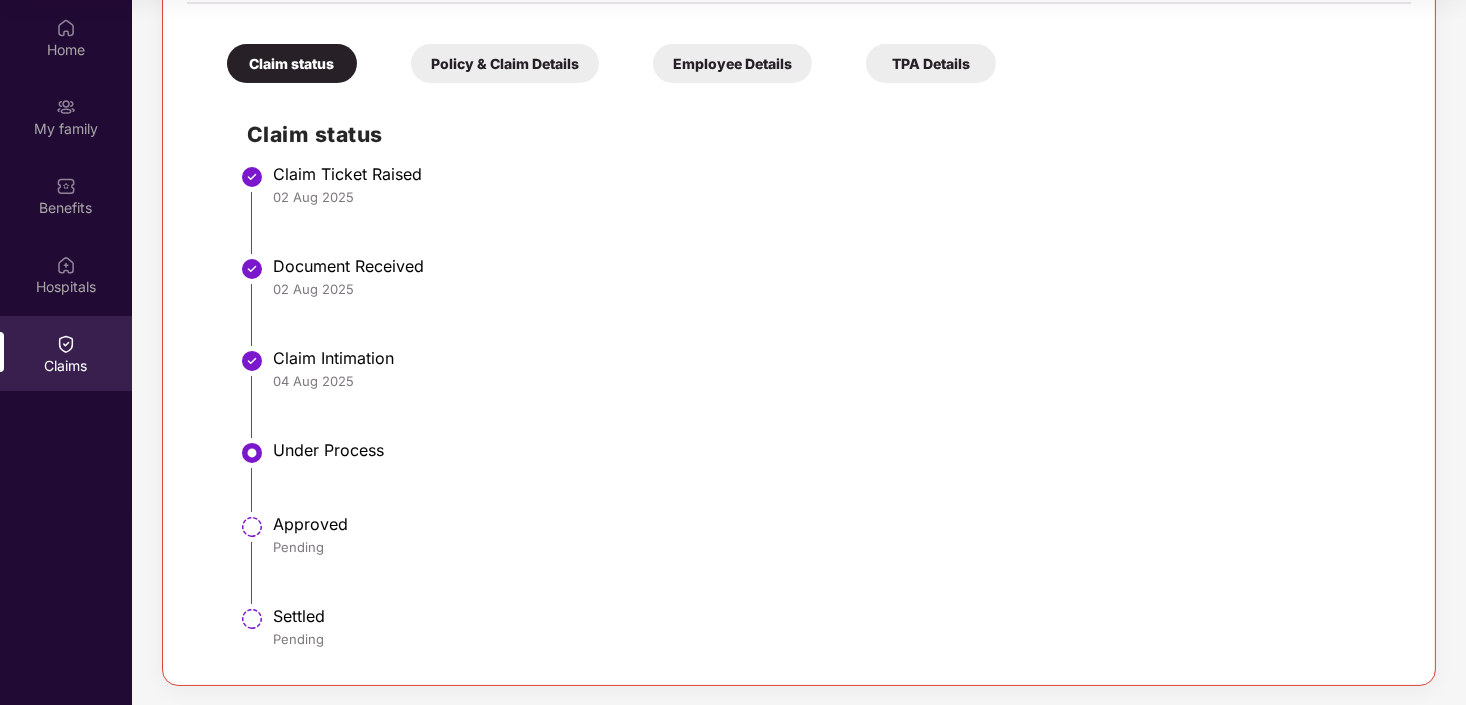 click on "Under Process" at bounding box center [832, 450] 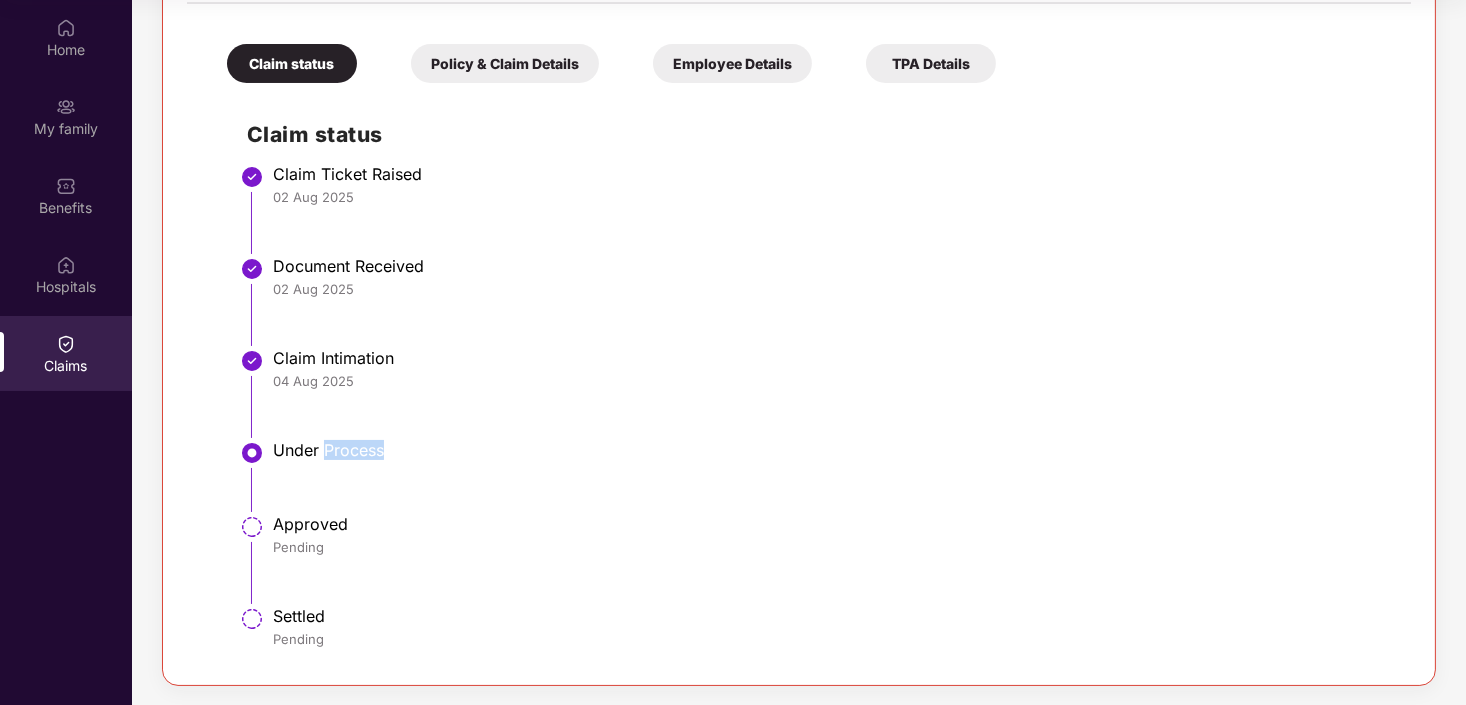 click on "Under Process" at bounding box center (832, 450) 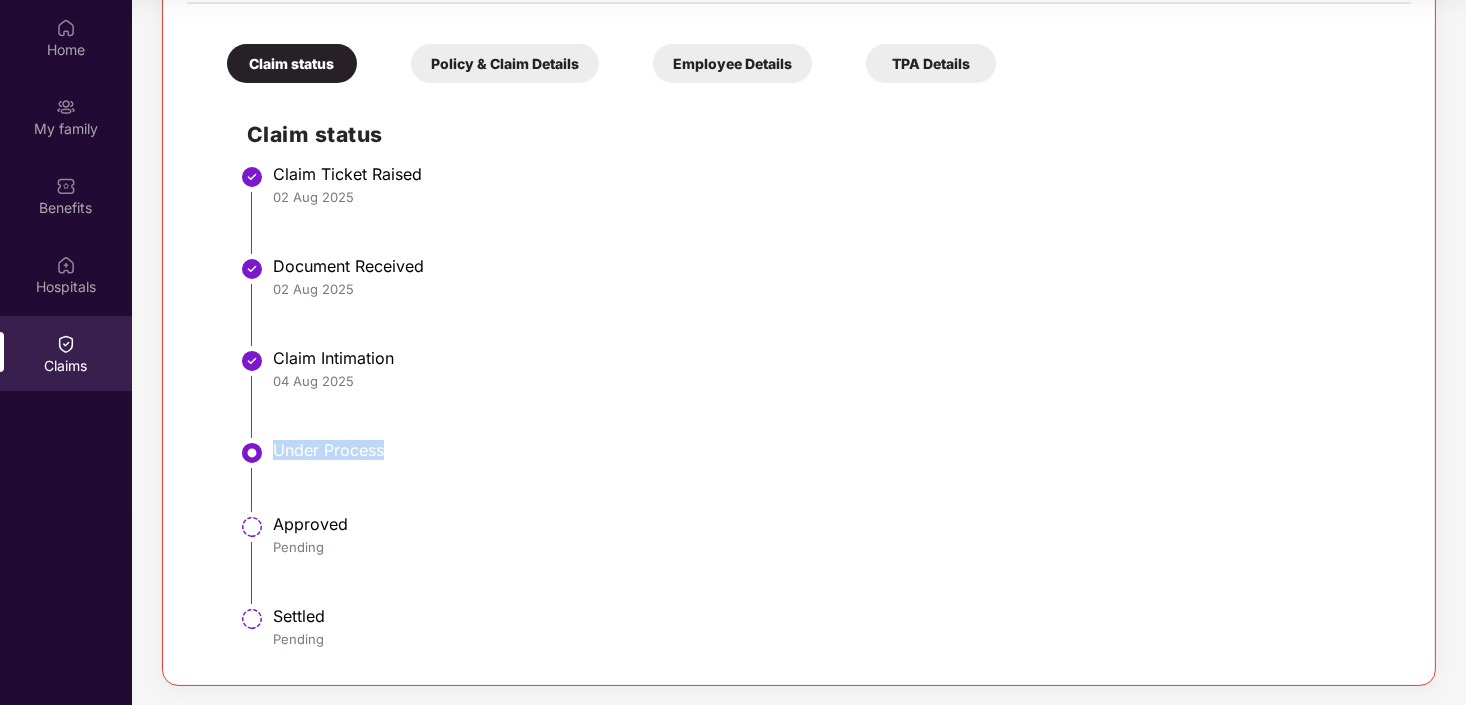 click on "Under Process" at bounding box center (832, 450) 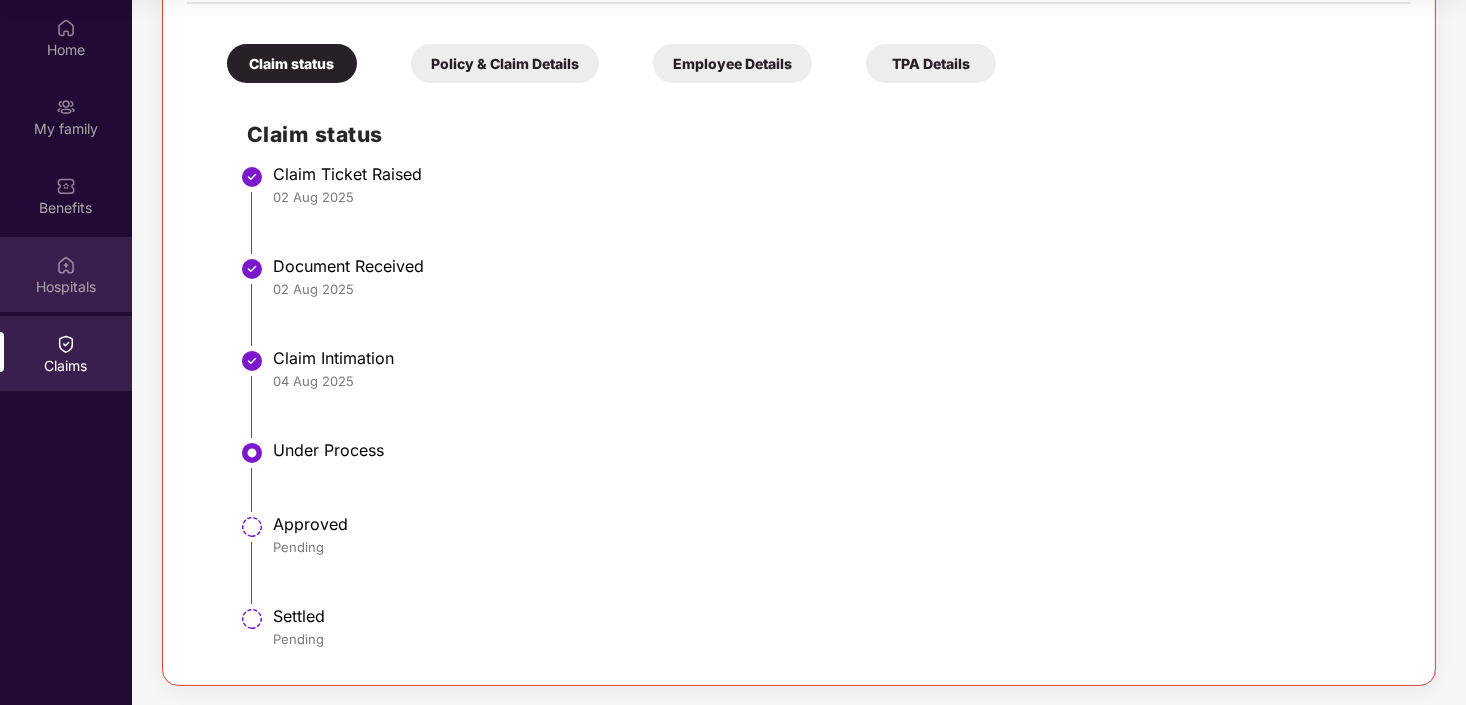 click on "Hospitals" at bounding box center [66, 274] 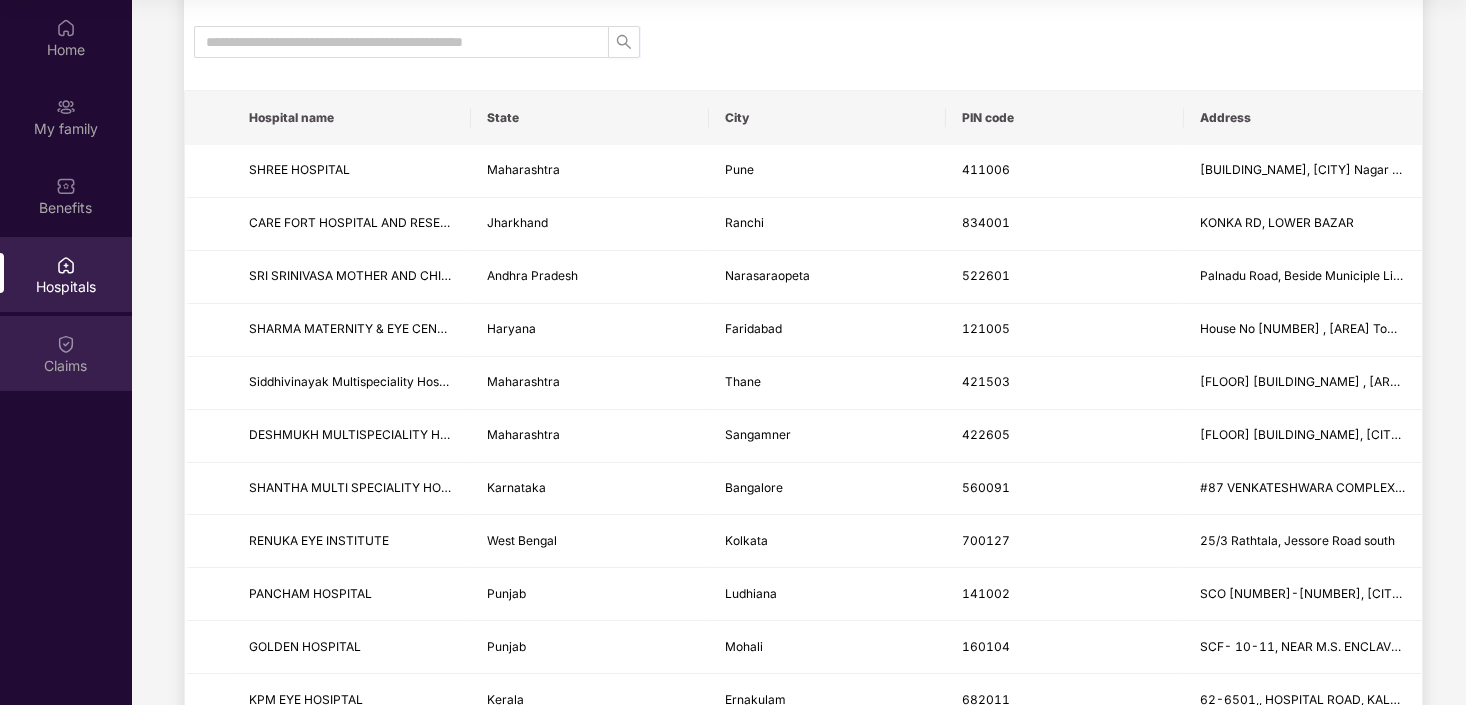 scroll, scrollTop: 99, scrollLeft: 0, axis: vertical 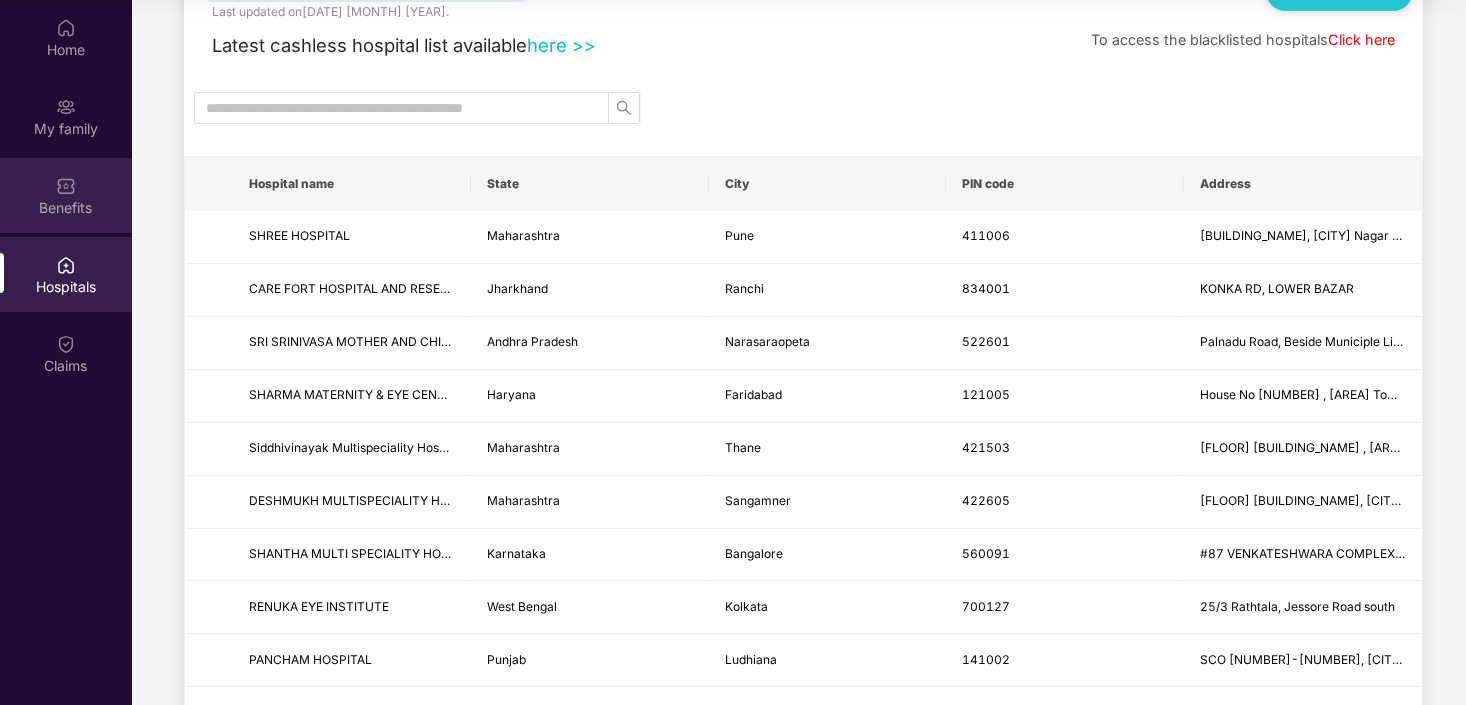 click on "Benefits" at bounding box center [66, 195] 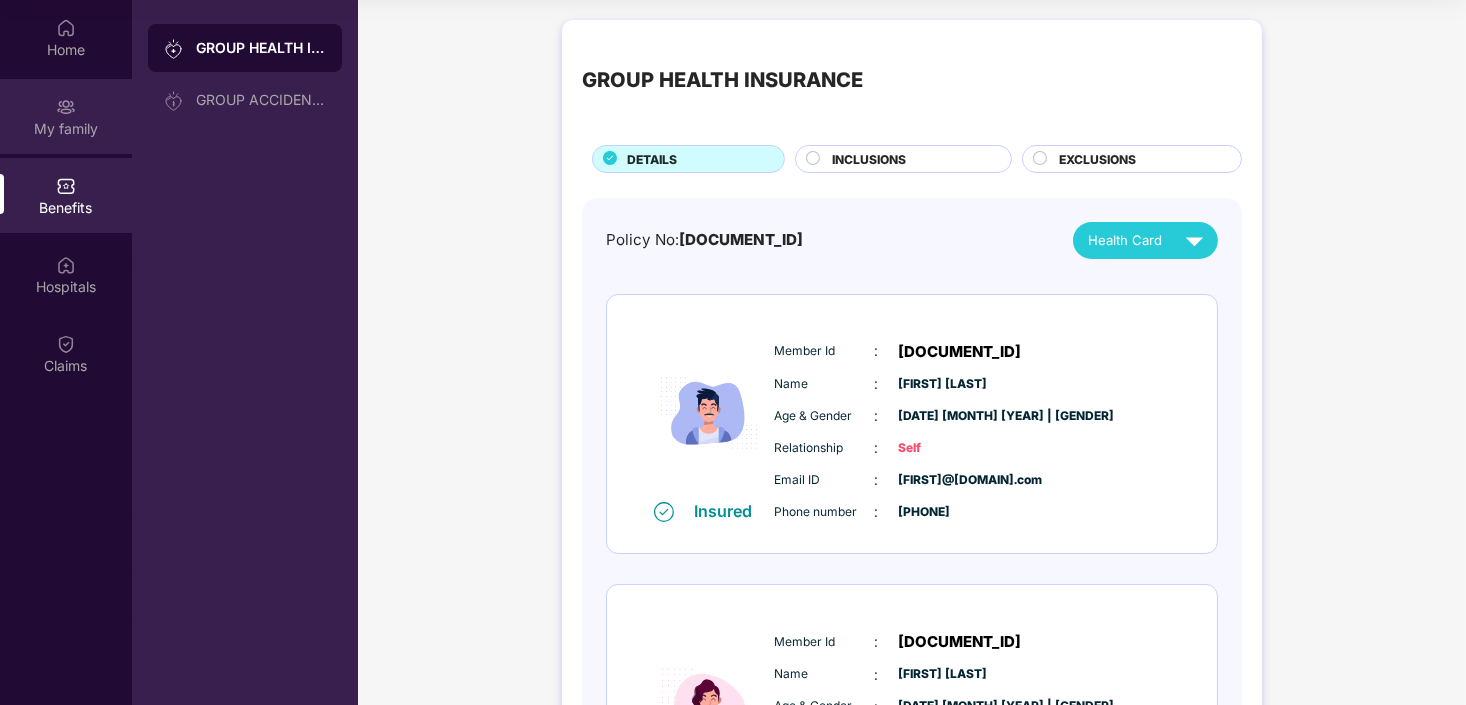 click on "My family" at bounding box center [66, 129] 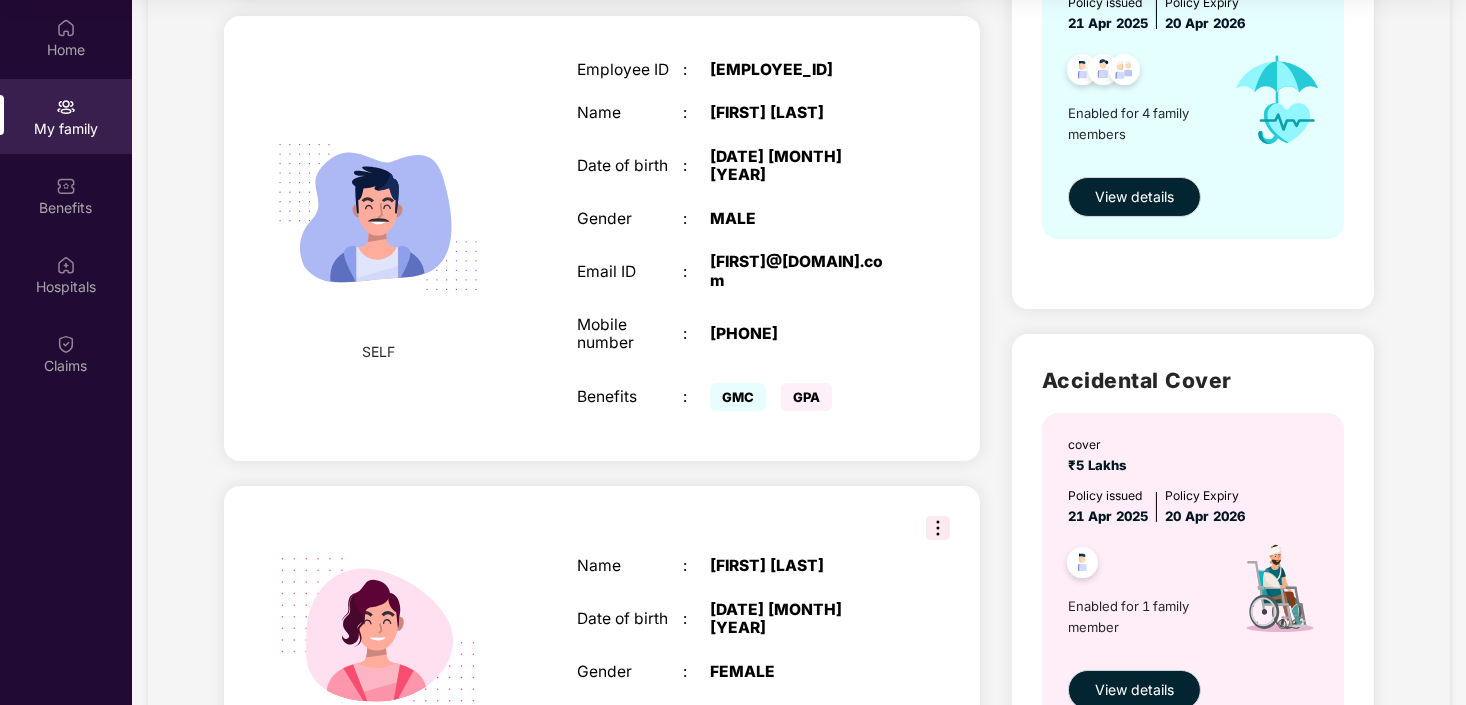 scroll, scrollTop: 0, scrollLeft: 0, axis: both 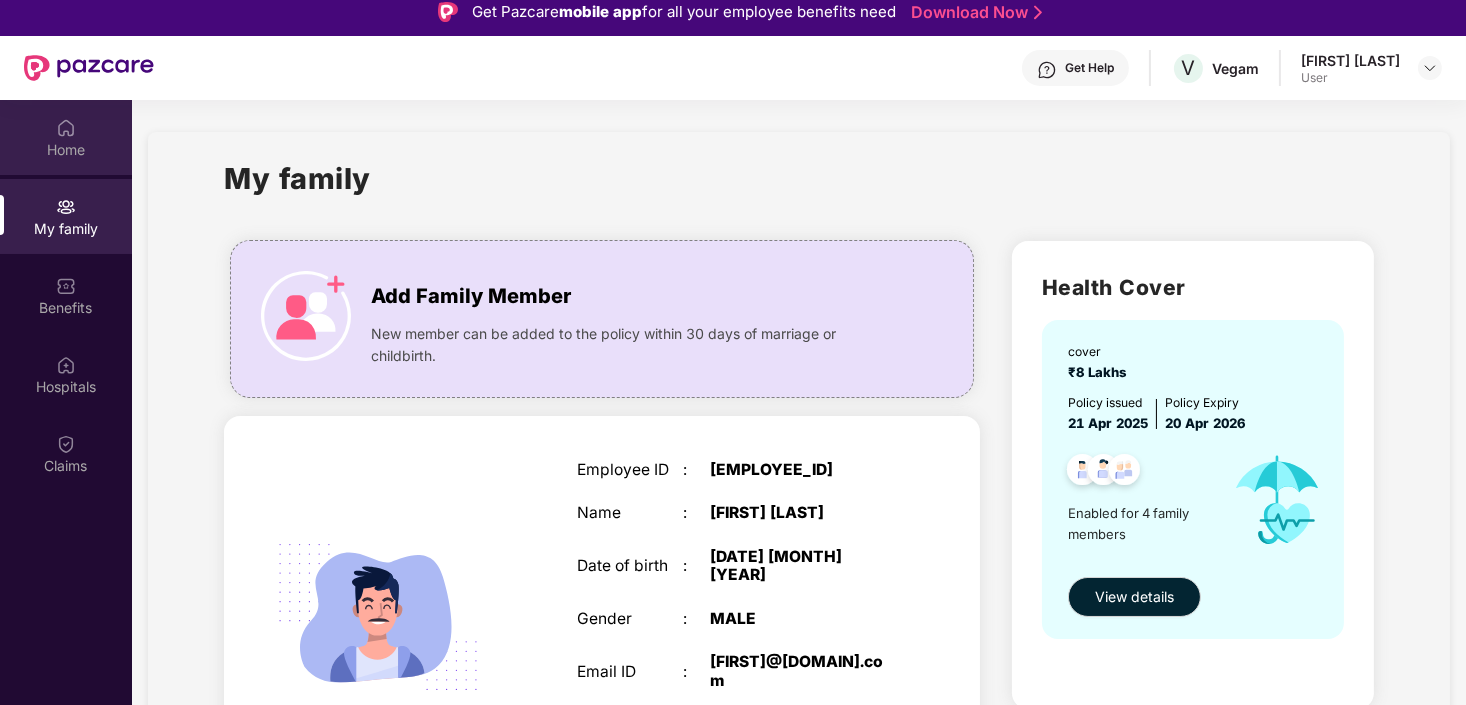 click on "Home" at bounding box center (66, 150) 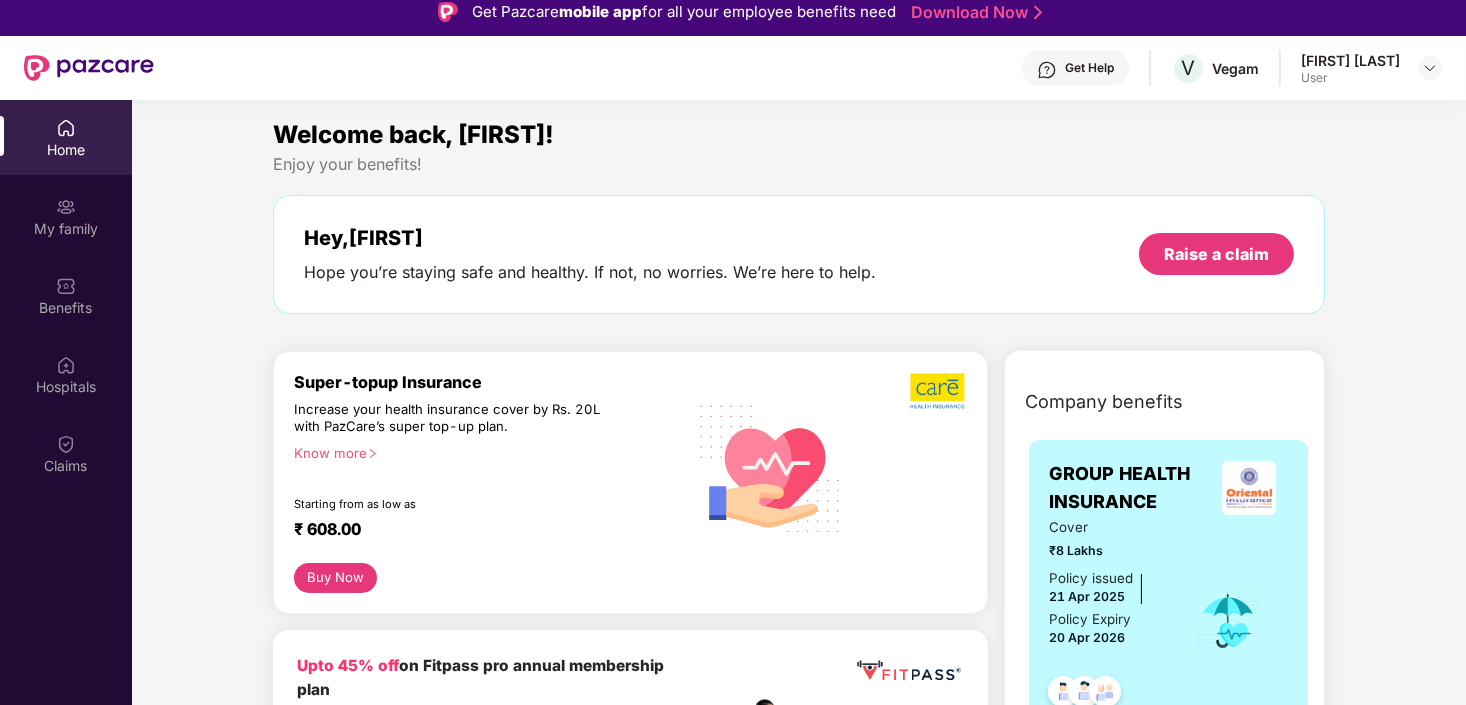 scroll, scrollTop: 112, scrollLeft: 0, axis: vertical 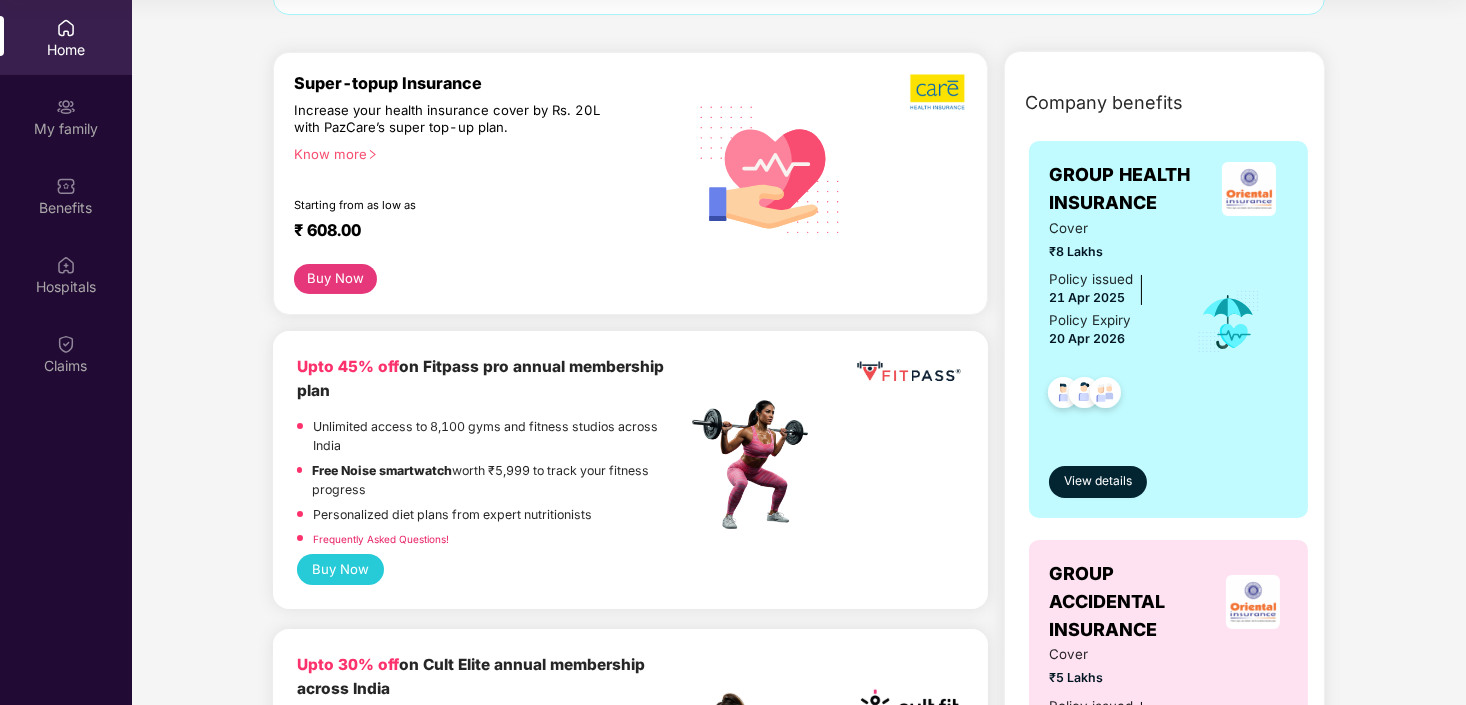 click on "Buy Now" at bounding box center (335, 279) 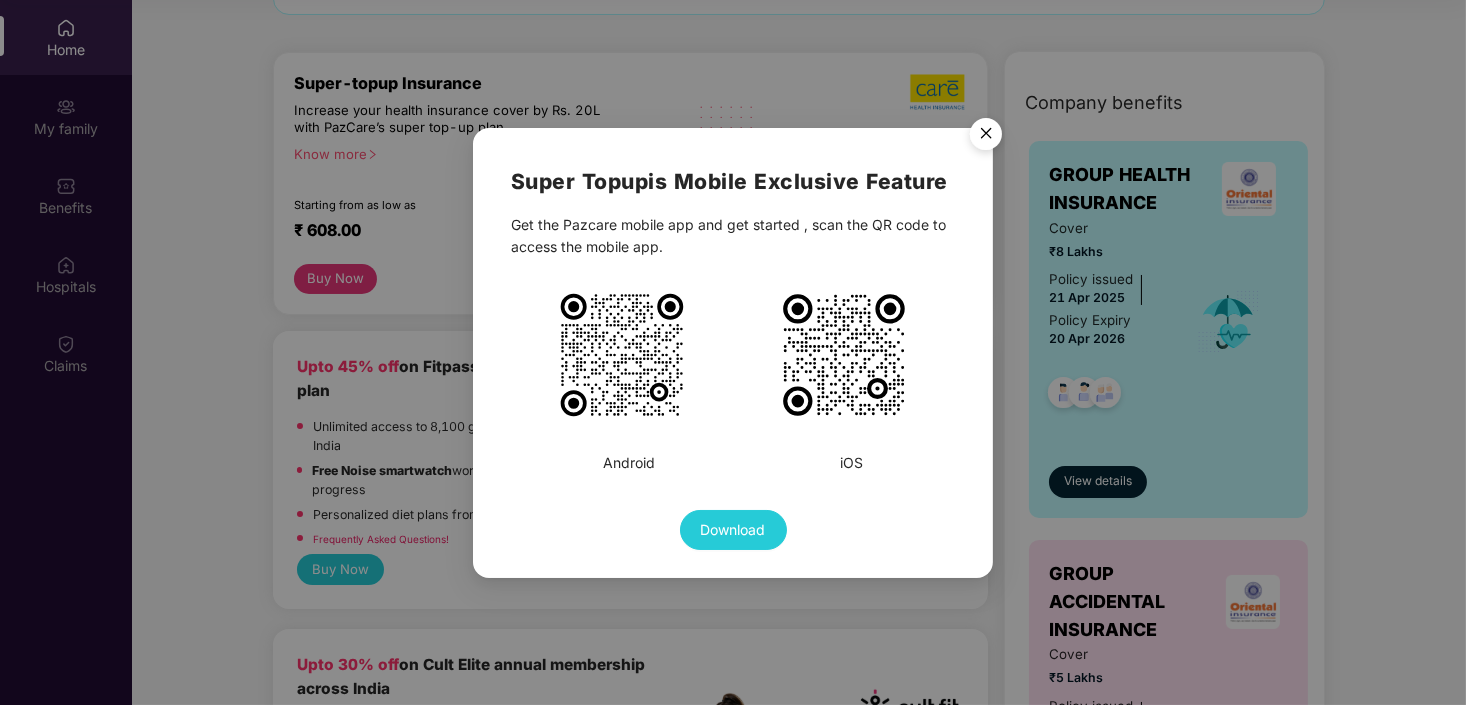 click at bounding box center [986, 137] 